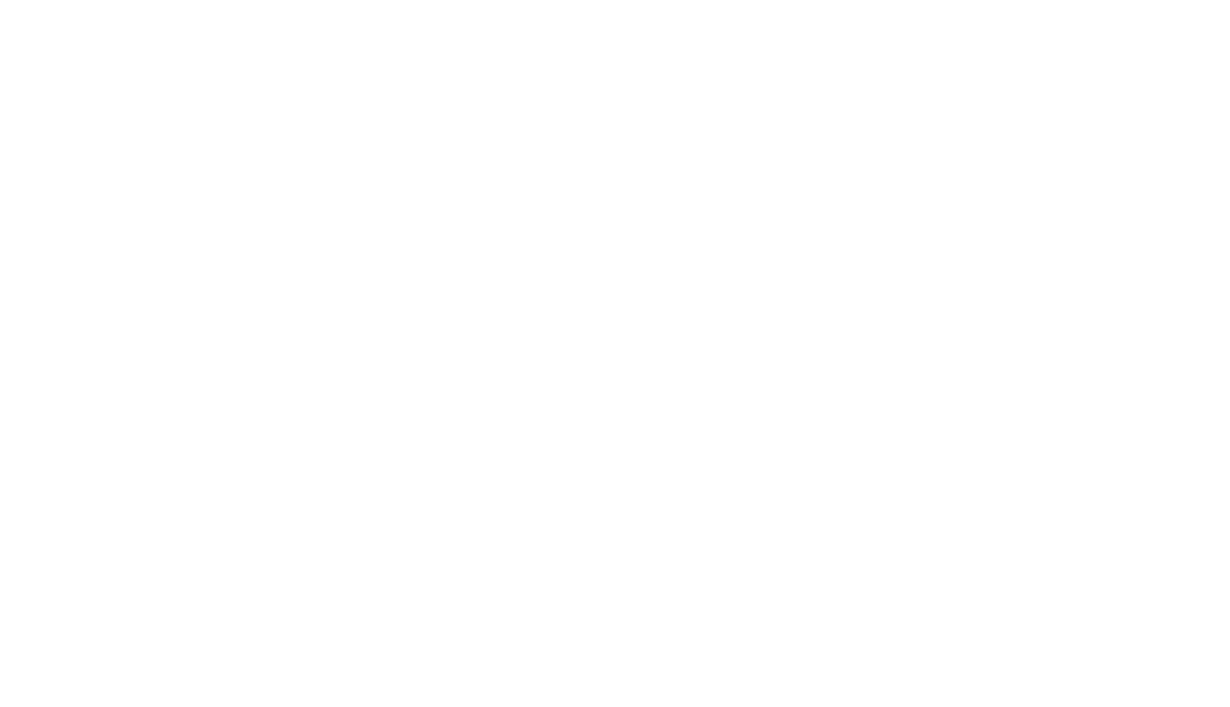 scroll, scrollTop: 0, scrollLeft: 0, axis: both 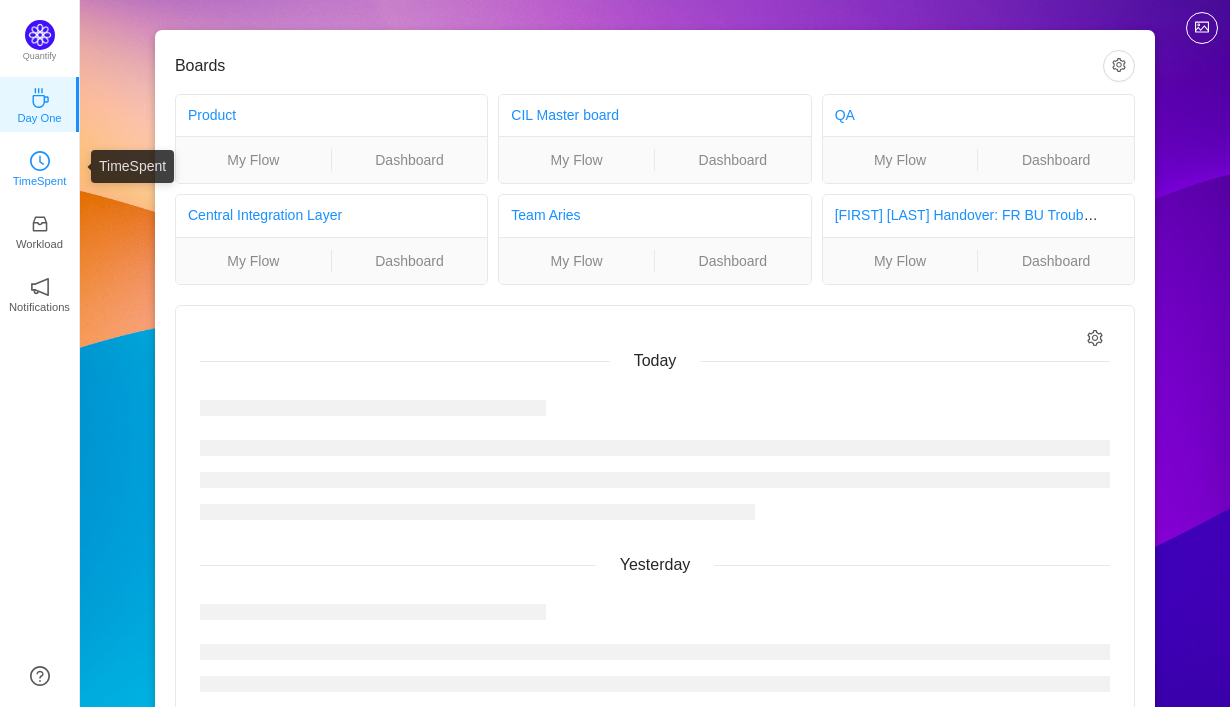 click 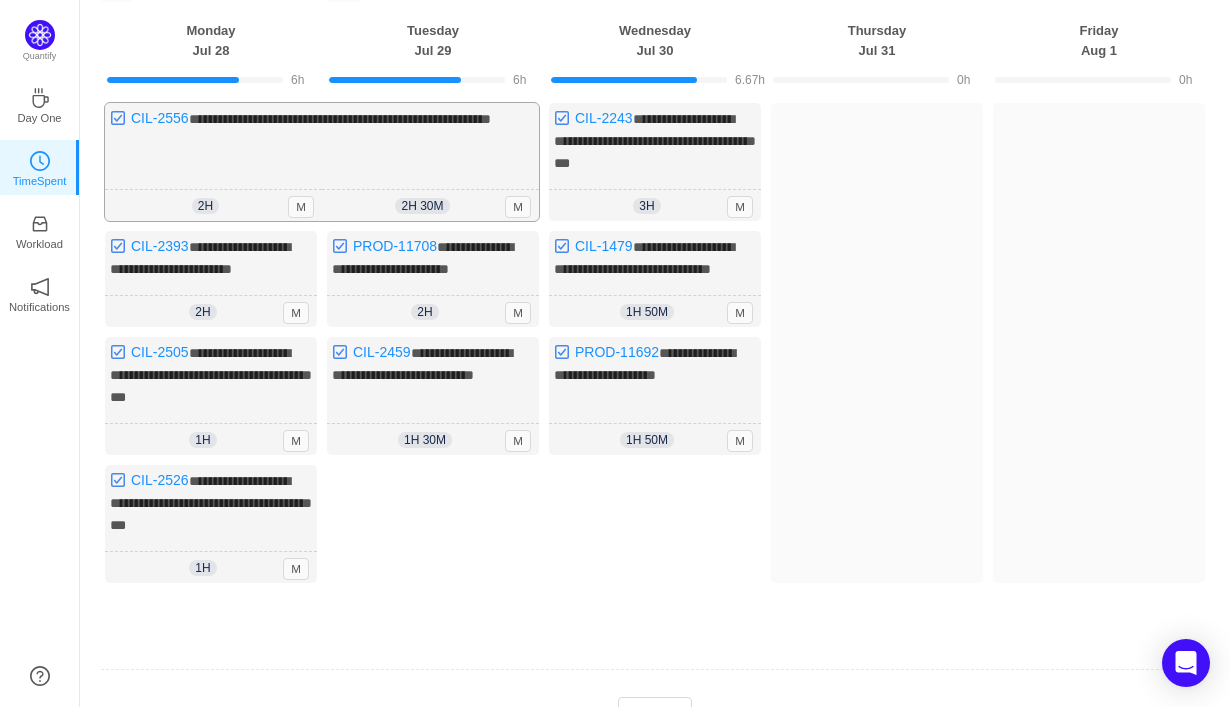scroll, scrollTop: 141, scrollLeft: 0, axis: vertical 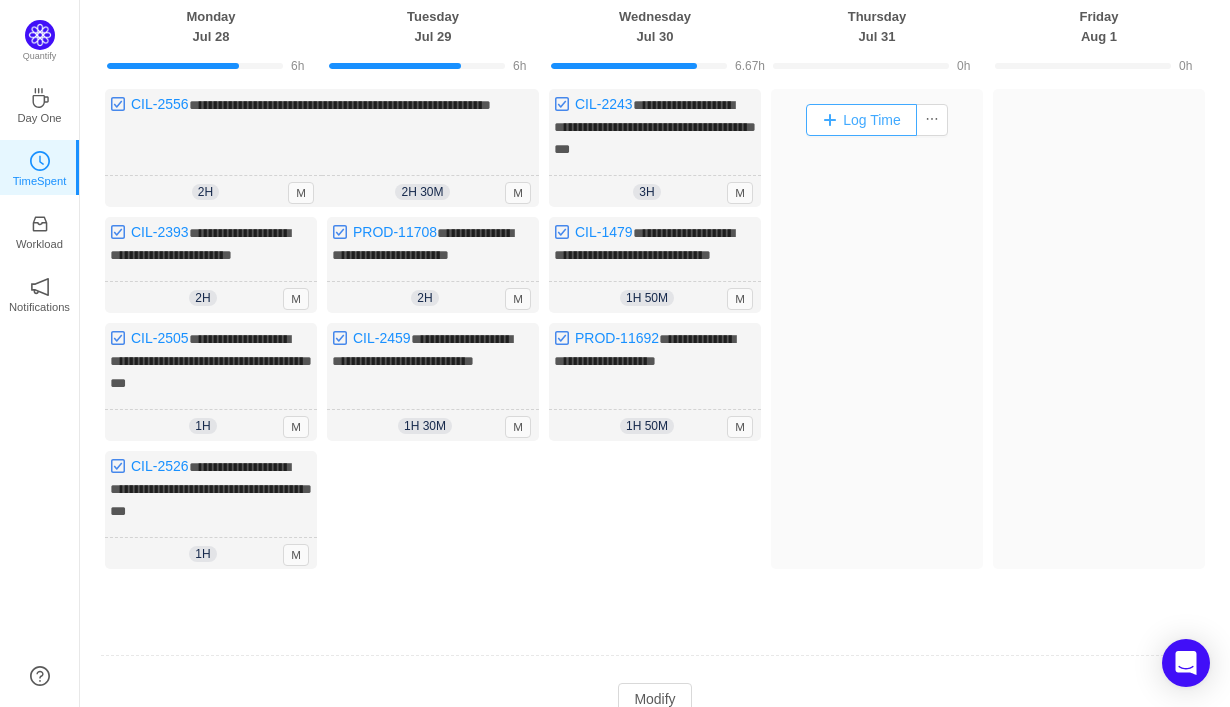 click on "Log Time" at bounding box center [861, 120] 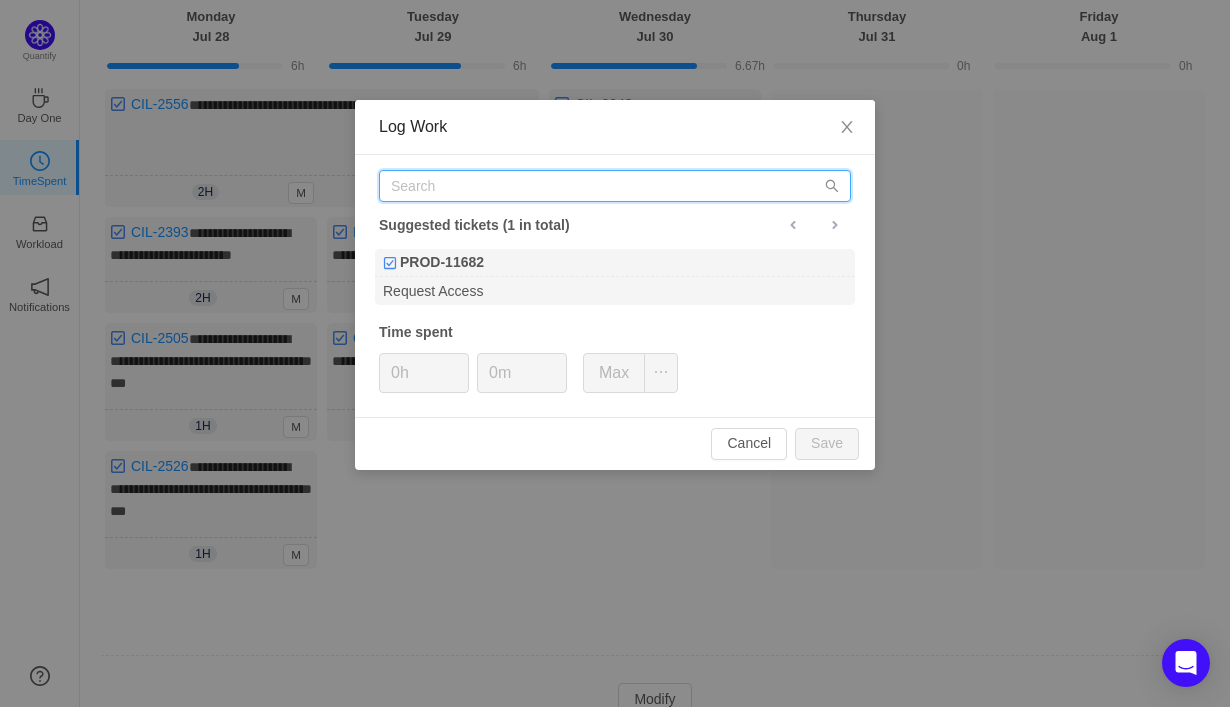 click at bounding box center [615, 186] 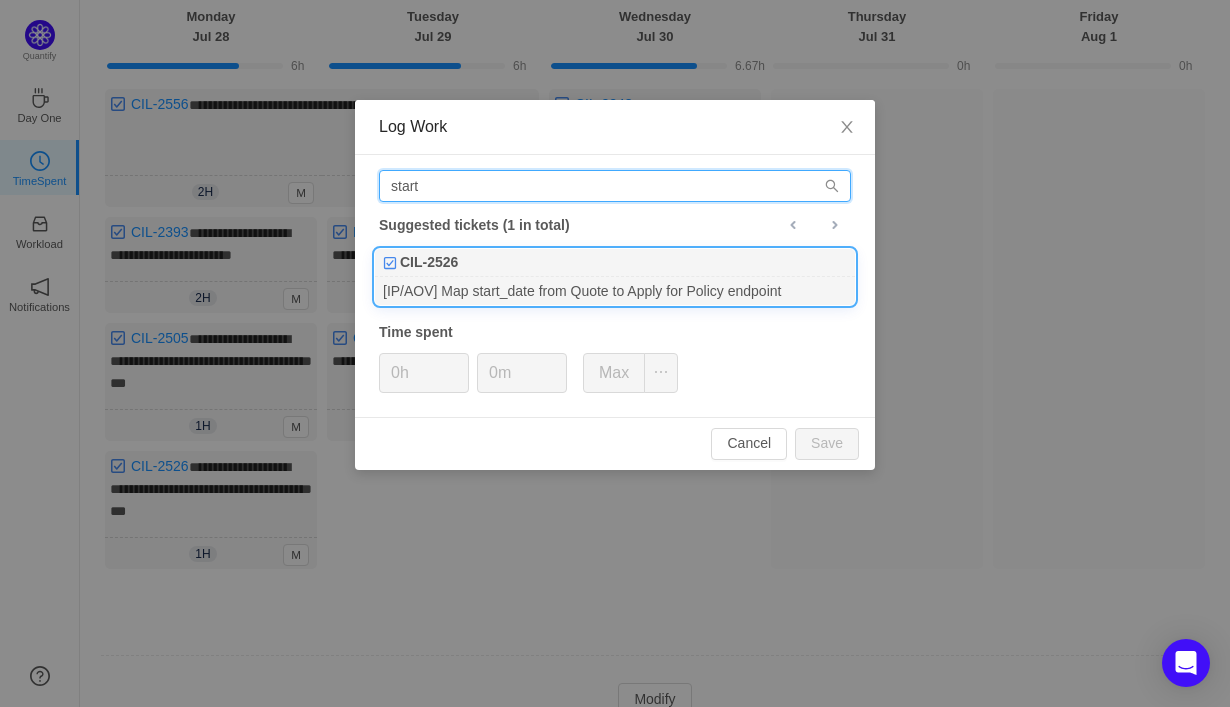 type on "start" 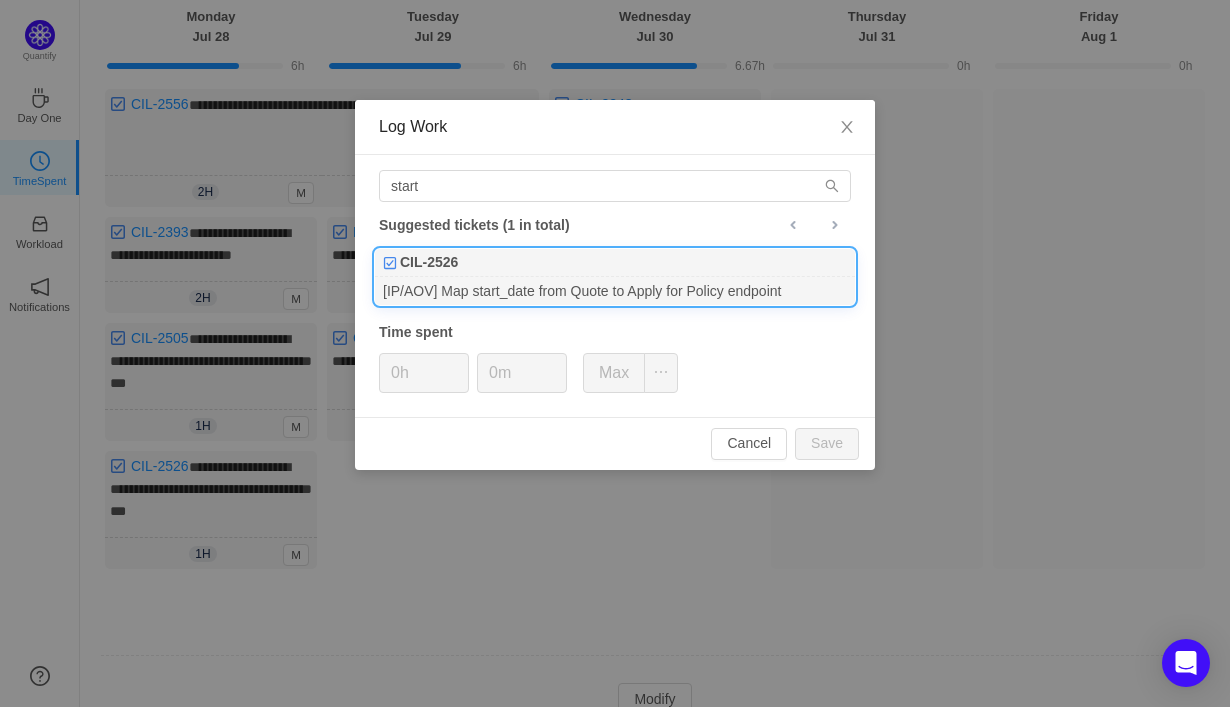 click on "[IP/AOV] Map start_date from Quote to Apply for Policy endpoint" at bounding box center (615, 290) 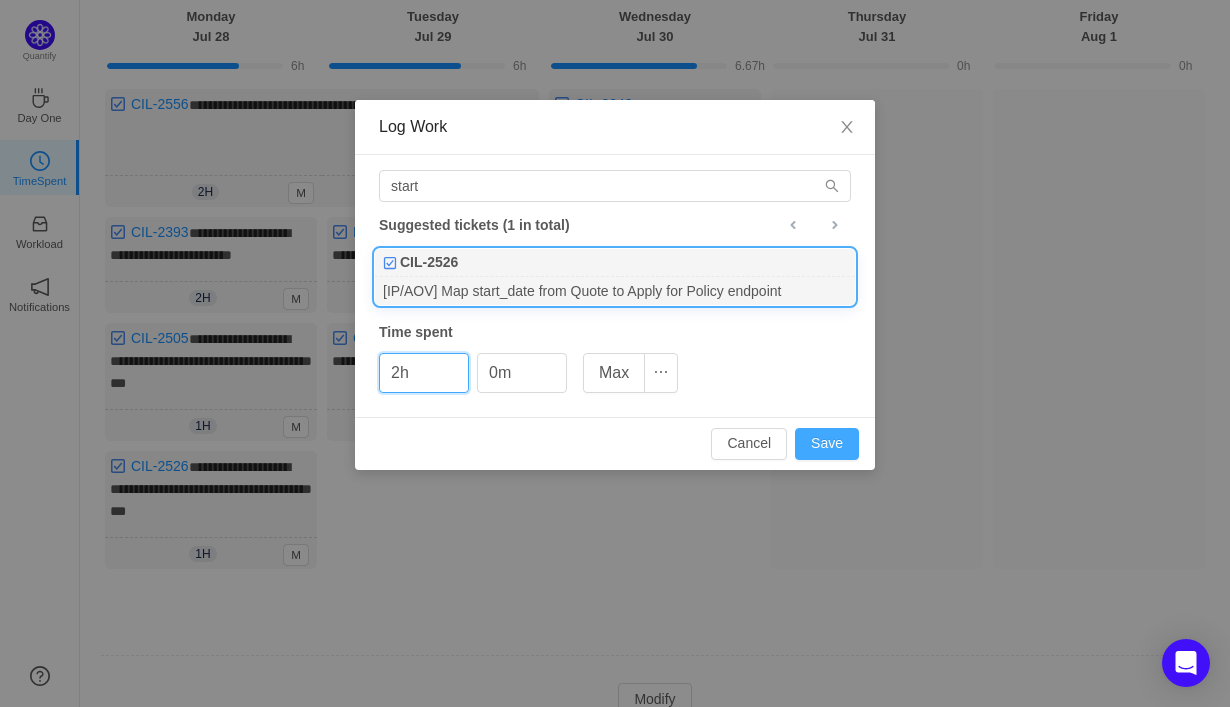click on "Save" at bounding box center (827, 444) 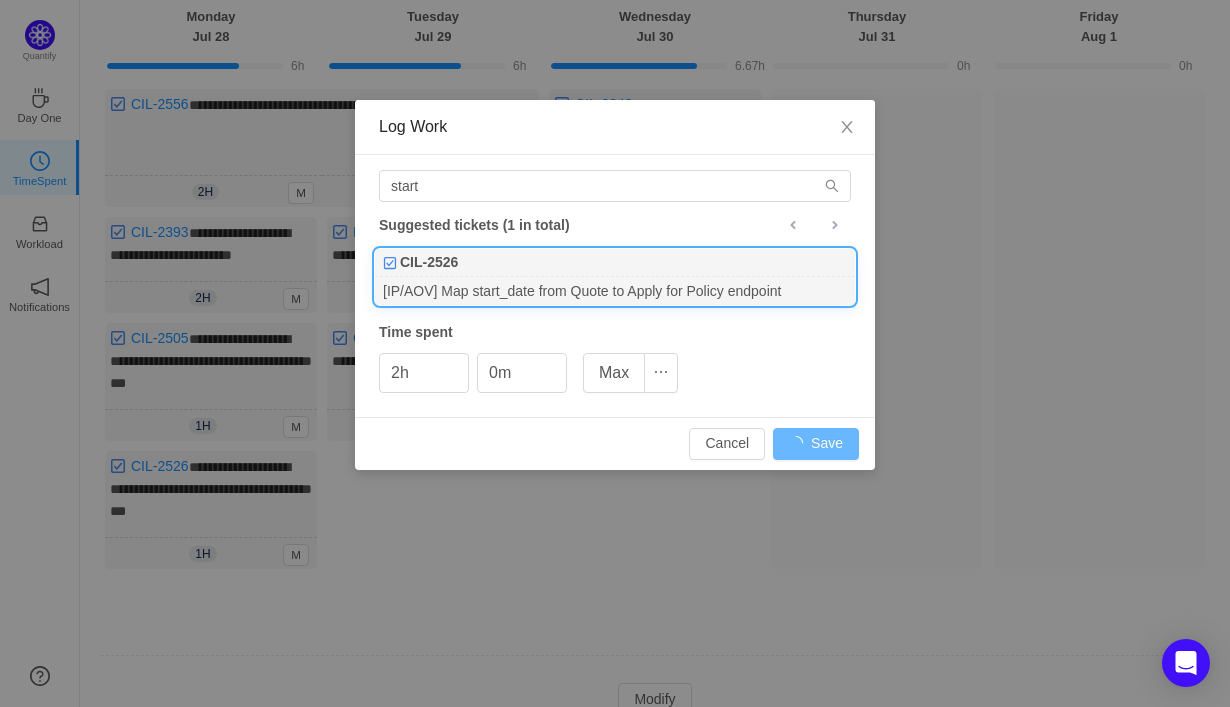type on "0h" 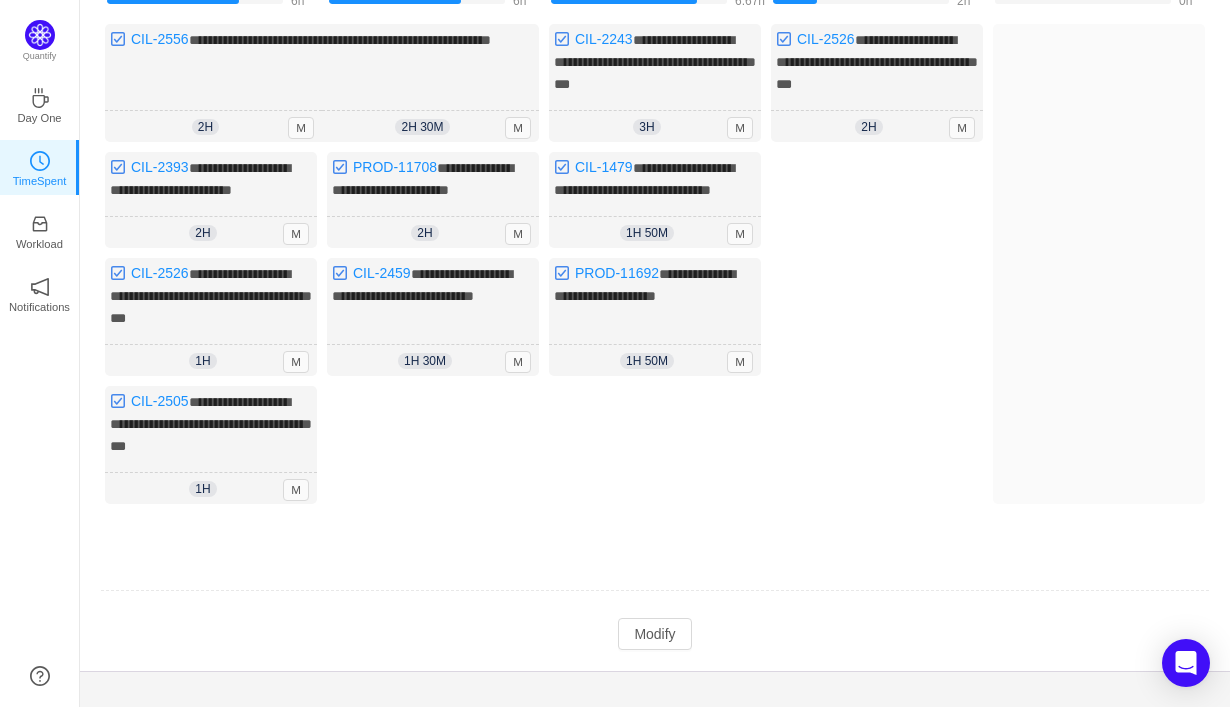 scroll, scrollTop: 227, scrollLeft: 0, axis: vertical 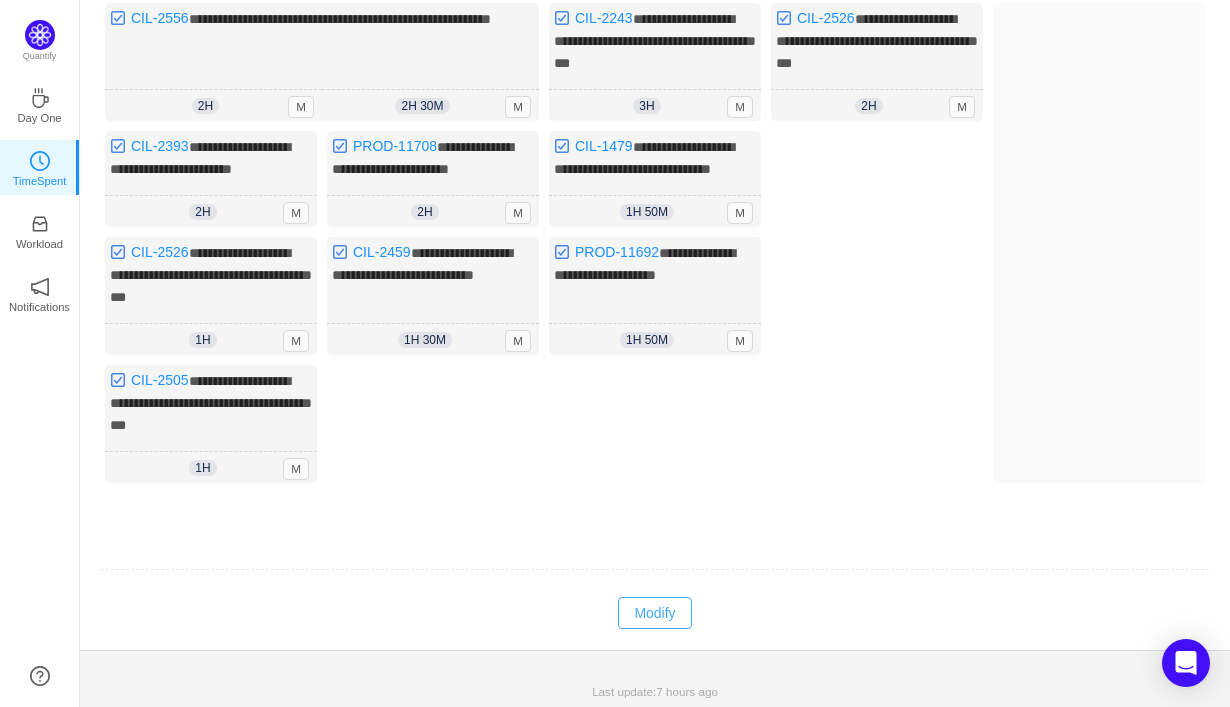click on "Modify" at bounding box center (654, 613) 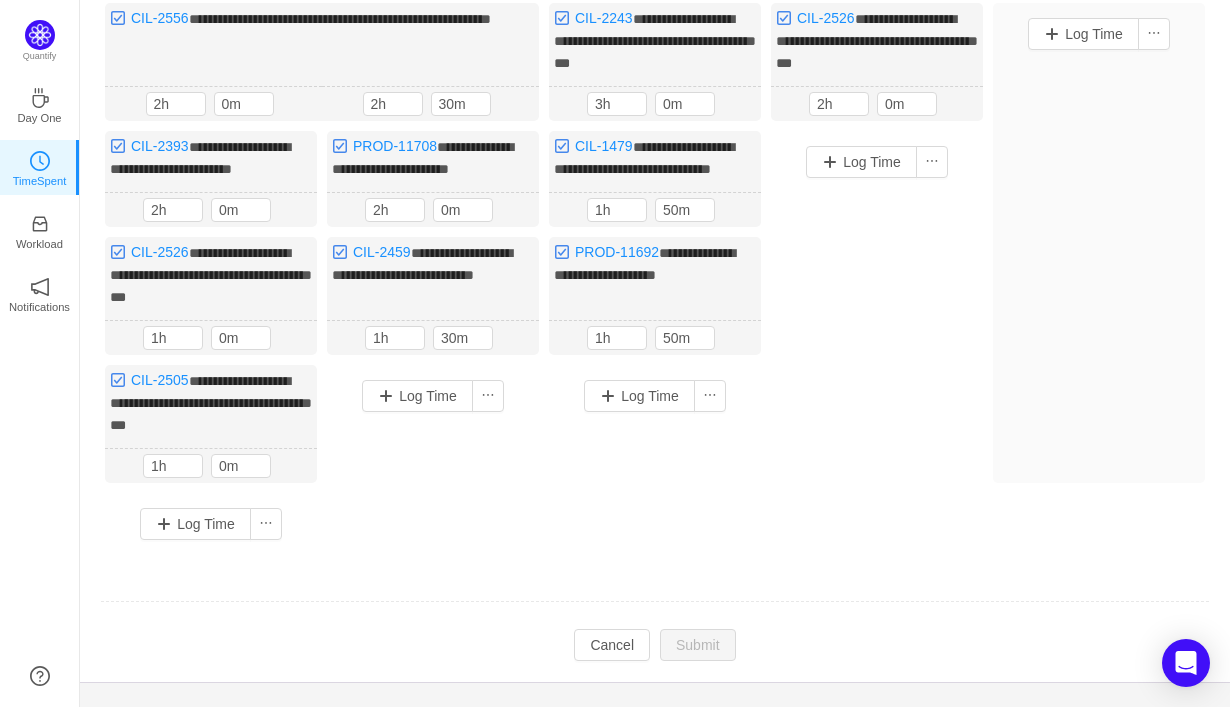 click on "Log Time" at bounding box center [877, 162] 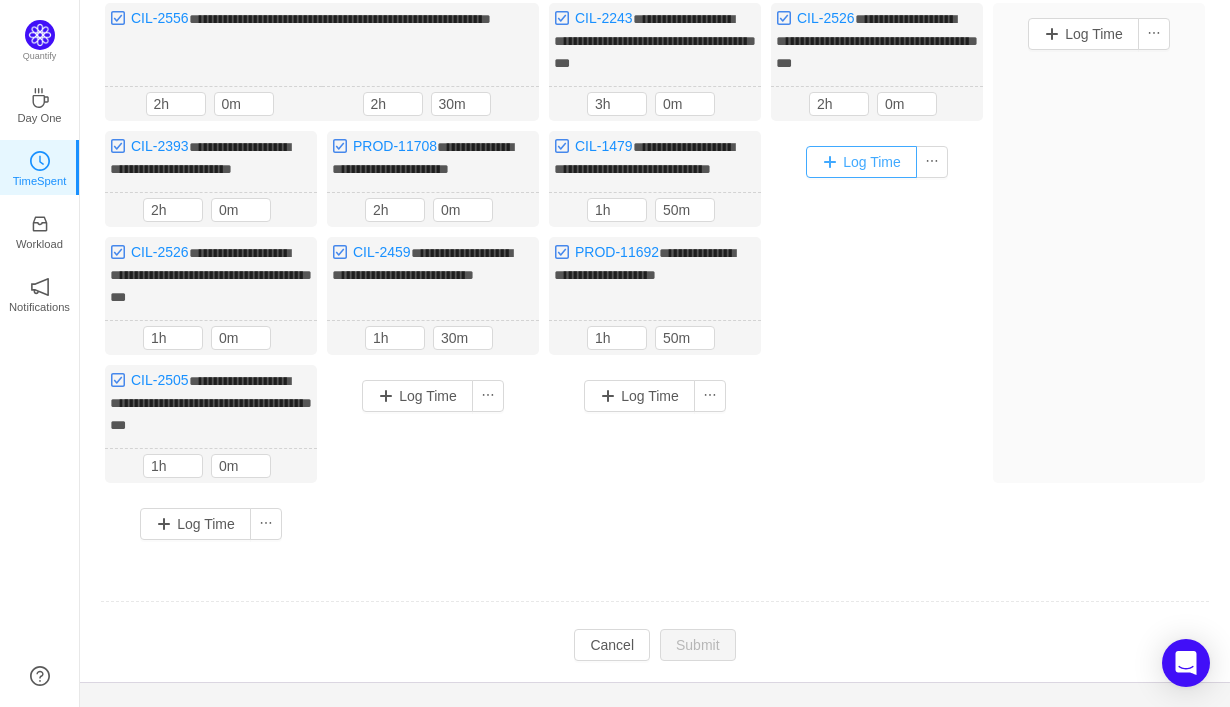 click on "Log Time" at bounding box center [861, 162] 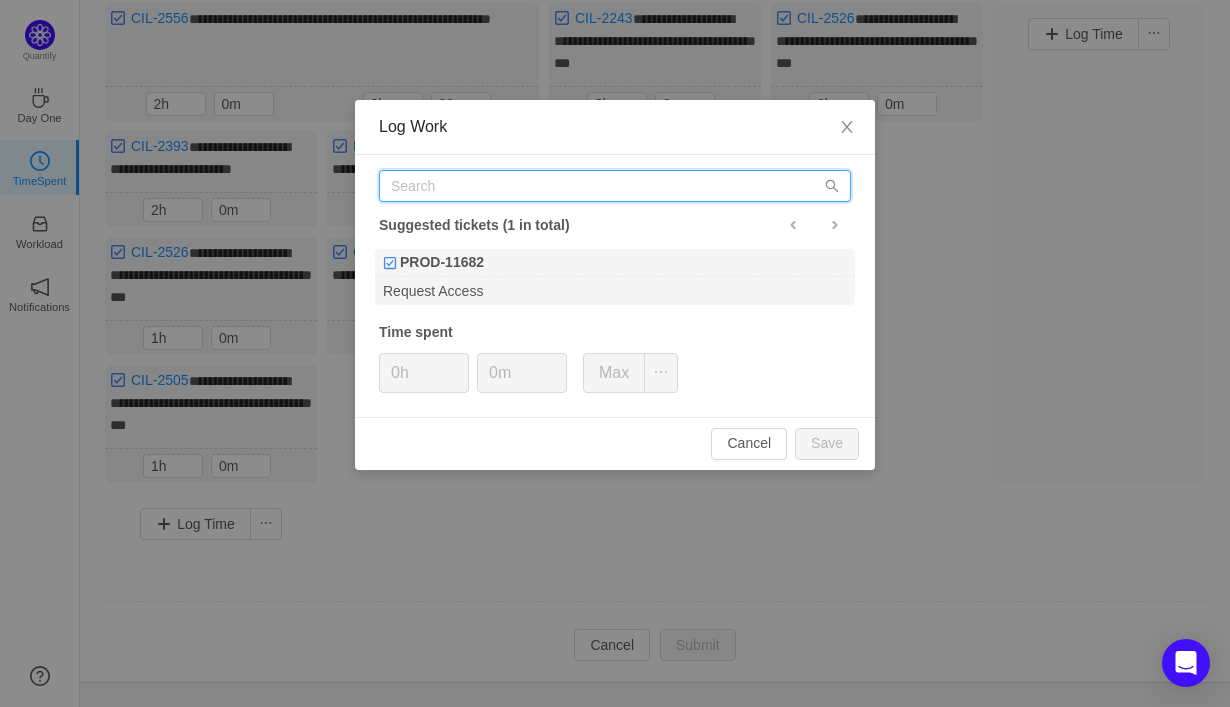 click at bounding box center [615, 186] 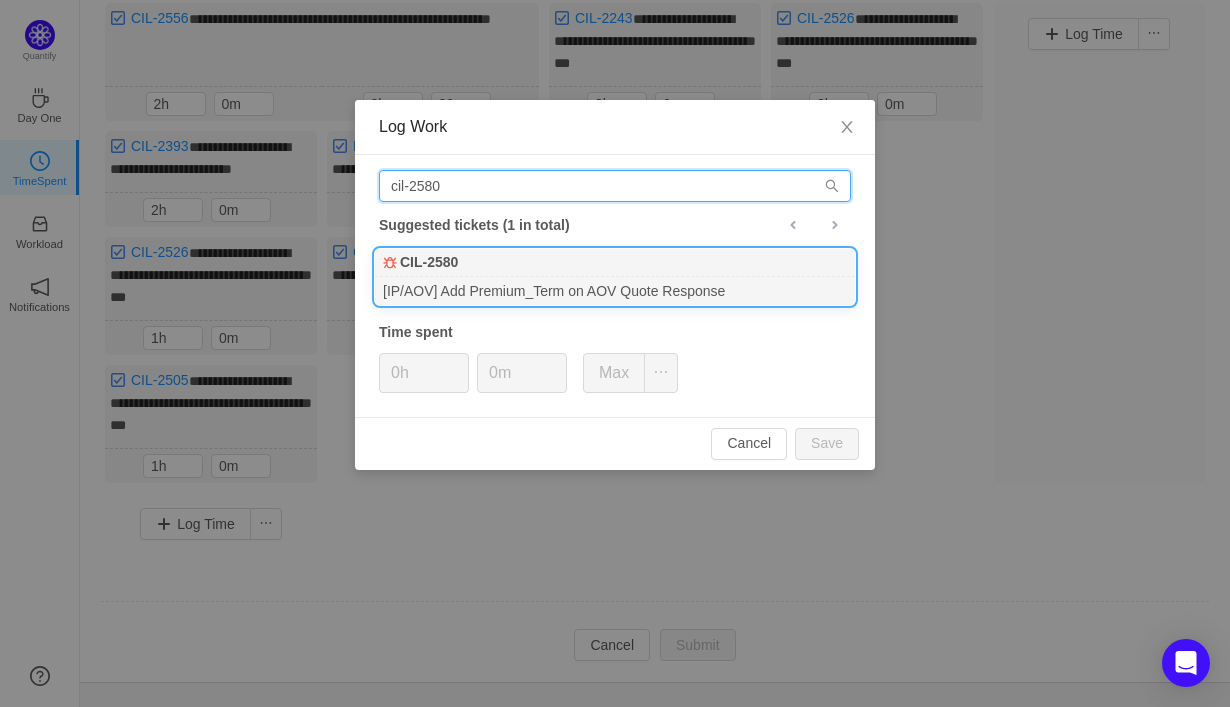 type on "cil-2580" 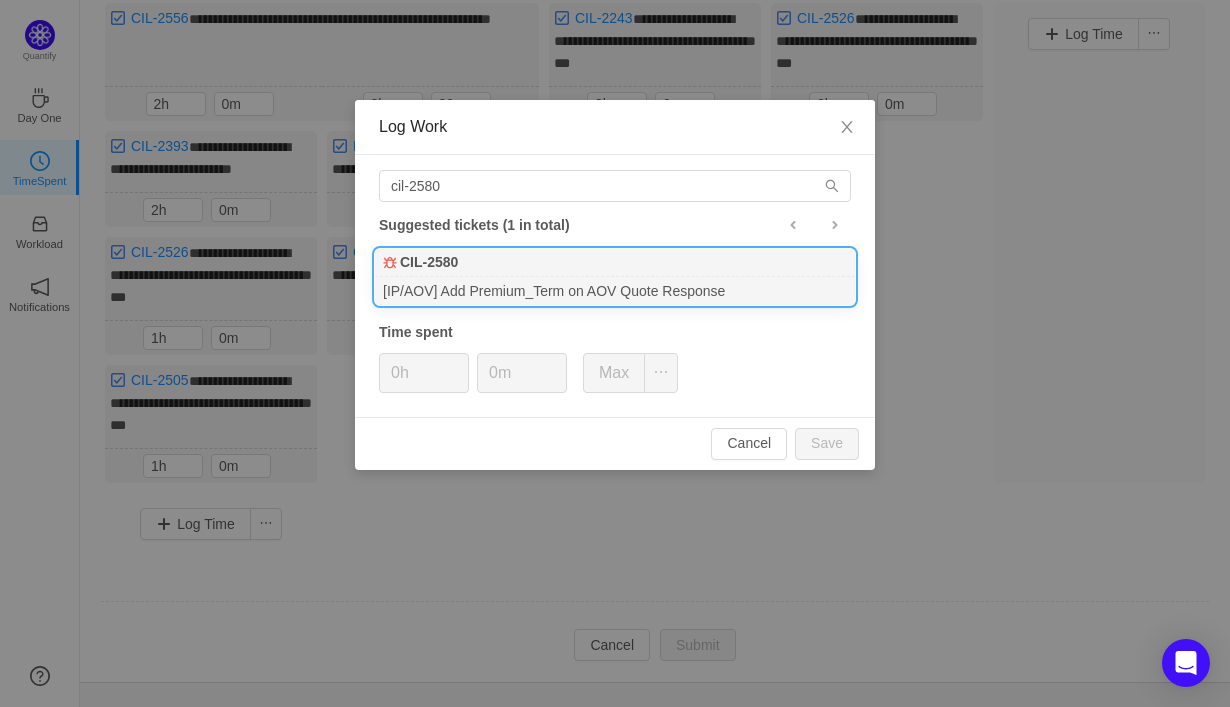 click on "CIL-2580" at bounding box center [615, 263] 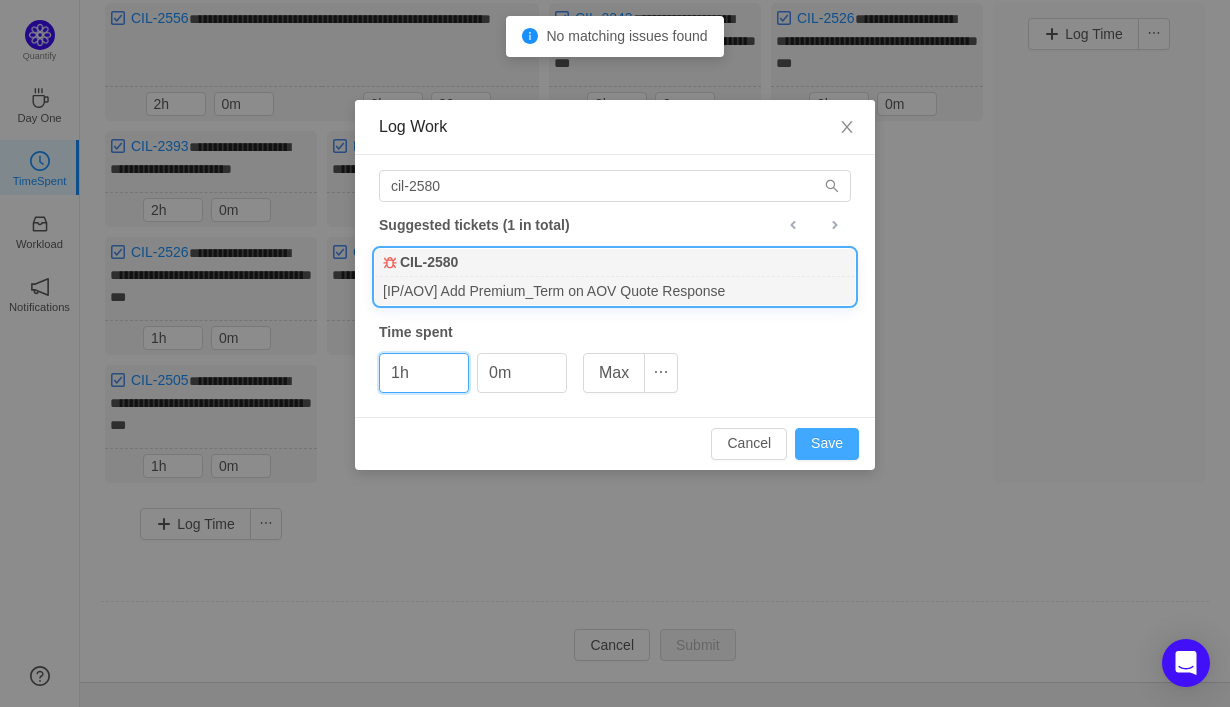 click on "Save" at bounding box center [827, 444] 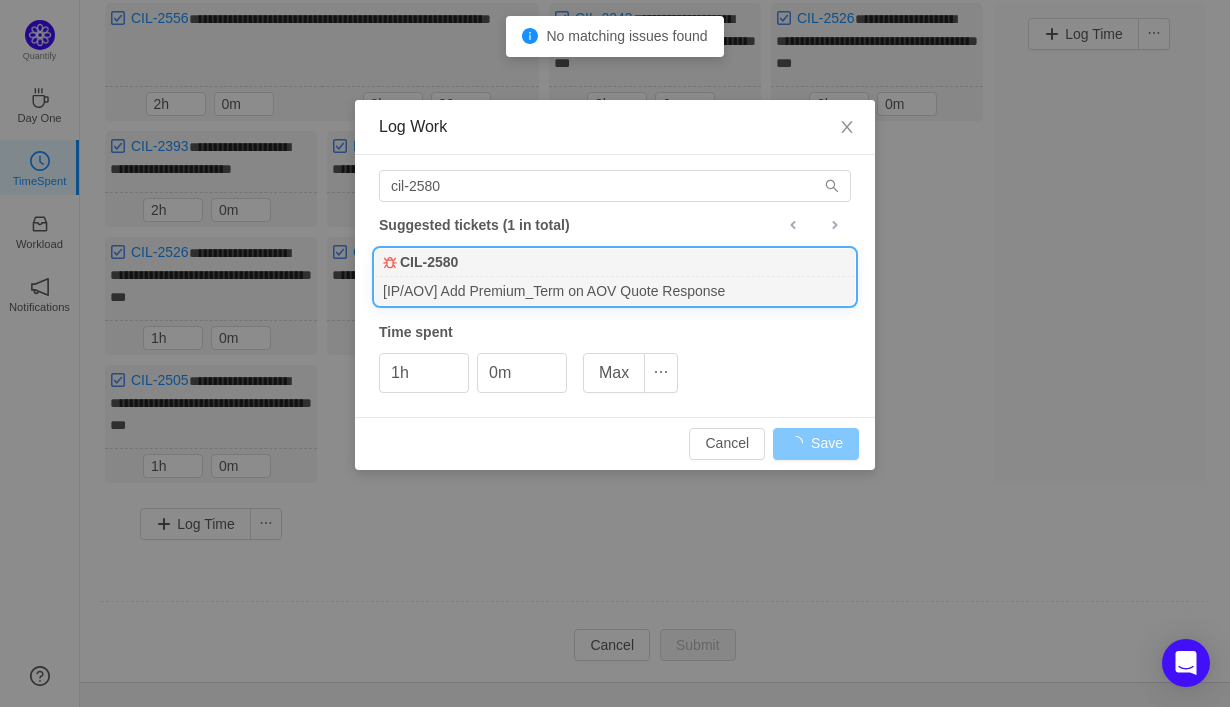type on "0h" 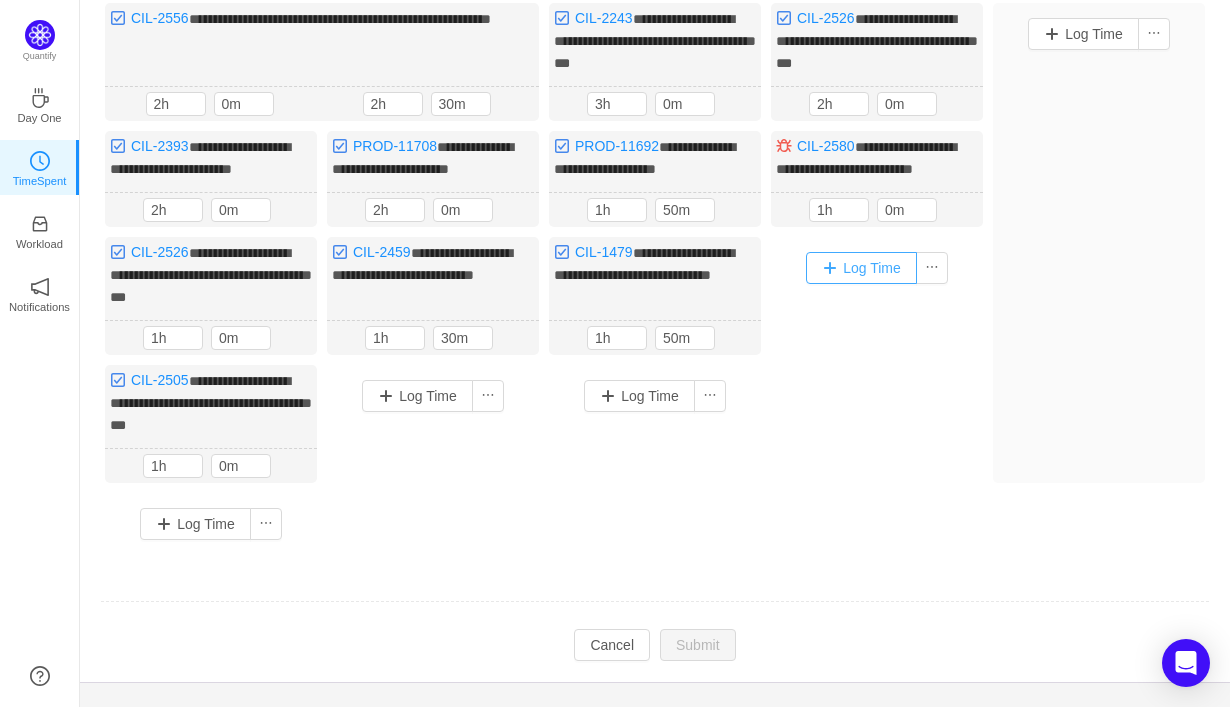 click on "Log Time" at bounding box center [861, 268] 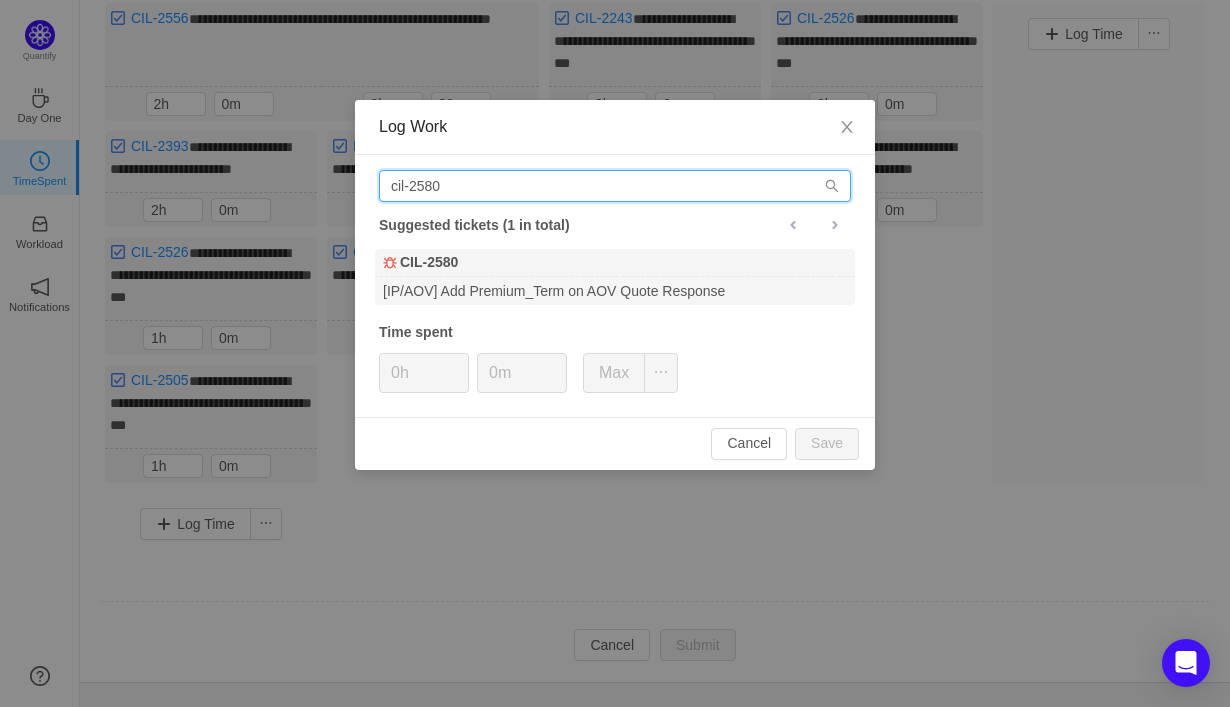 click on "cil-2580" at bounding box center [615, 186] 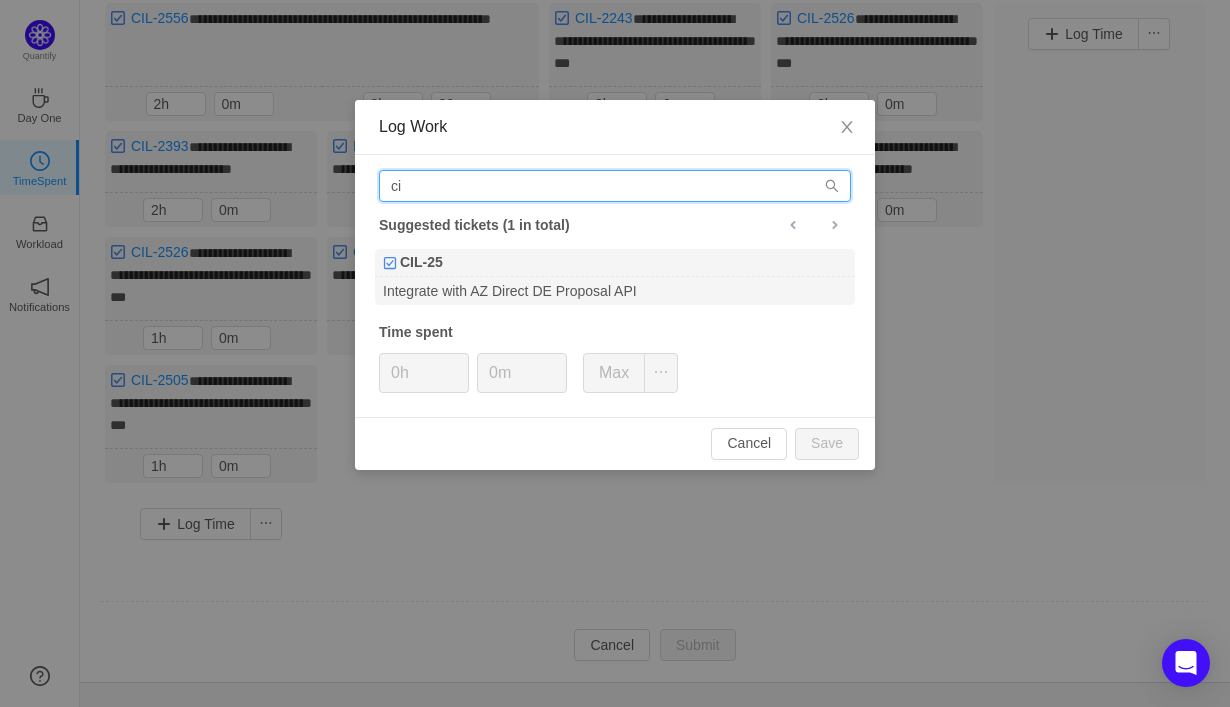 type on "c" 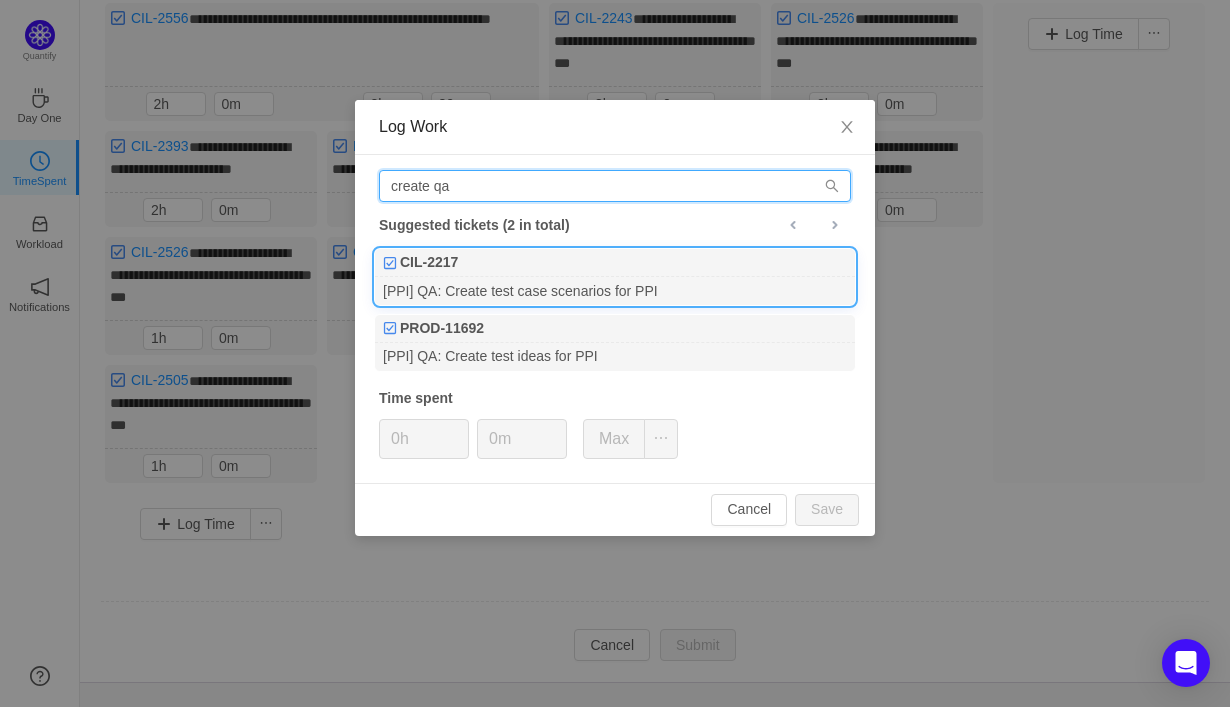 type on "create qa" 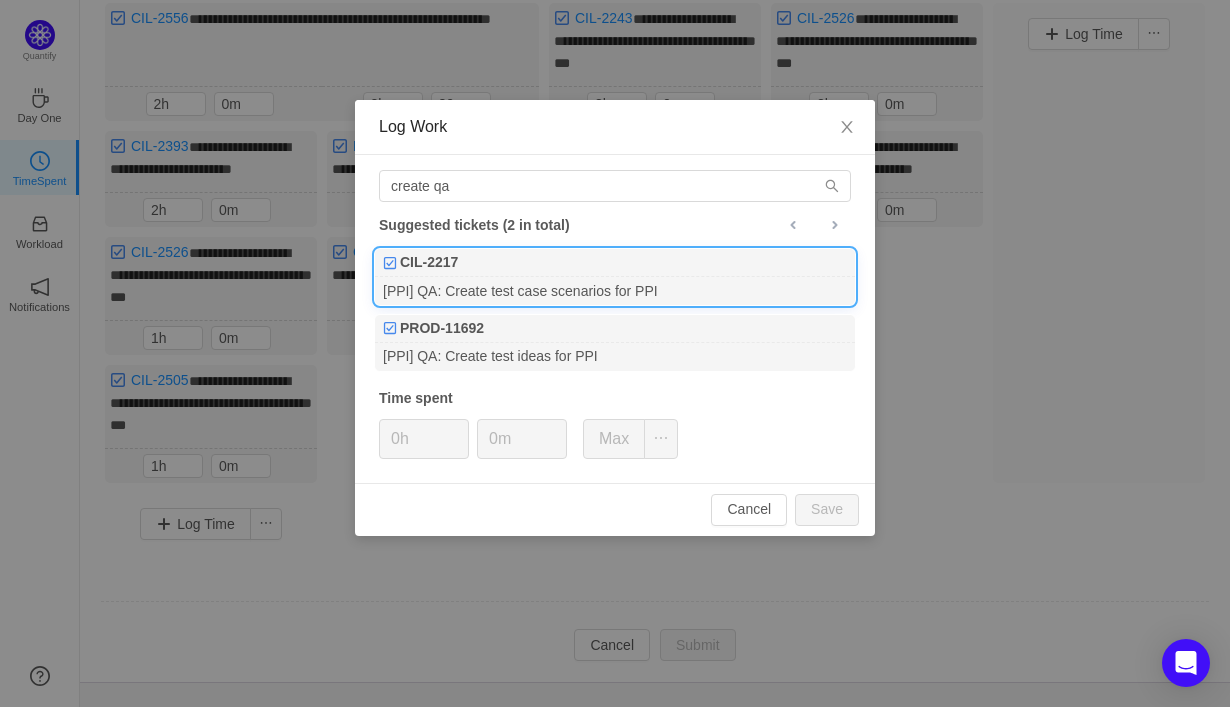 click on "[PPI] QA: Create test case scenarios for PPI" at bounding box center (615, 290) 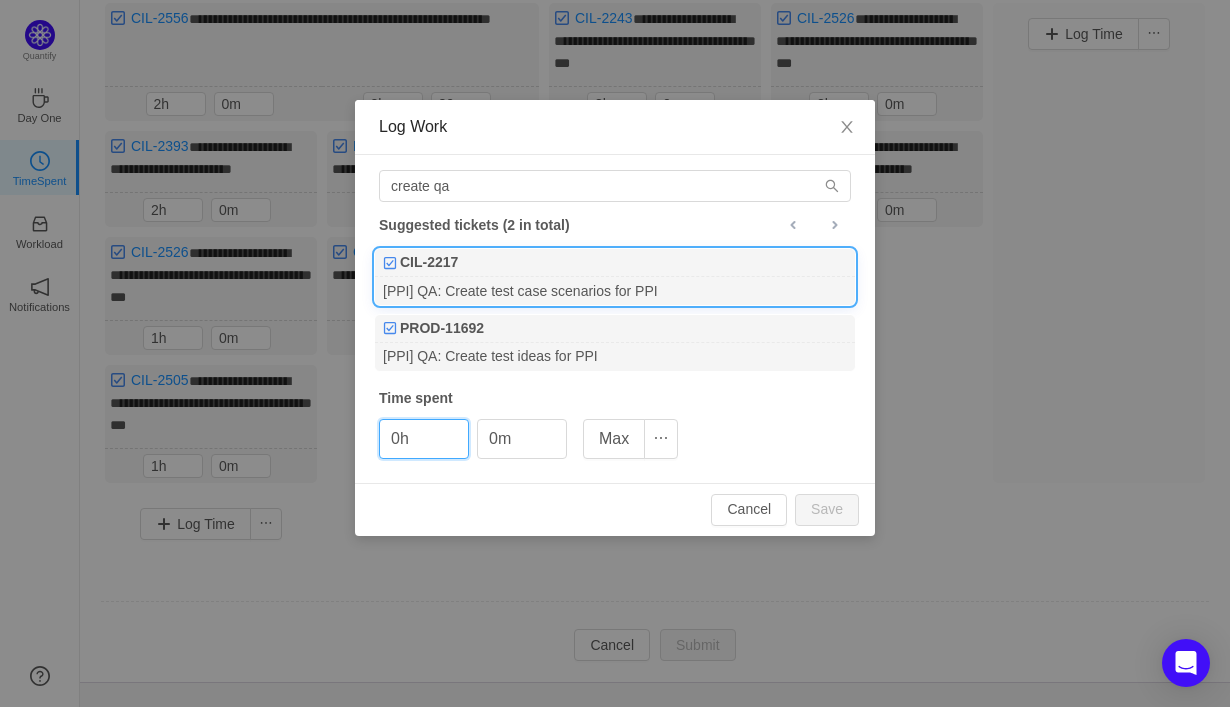 click on "[PPI] QA: Create test case scenarios for PPI" at bounding box center [615, 290] 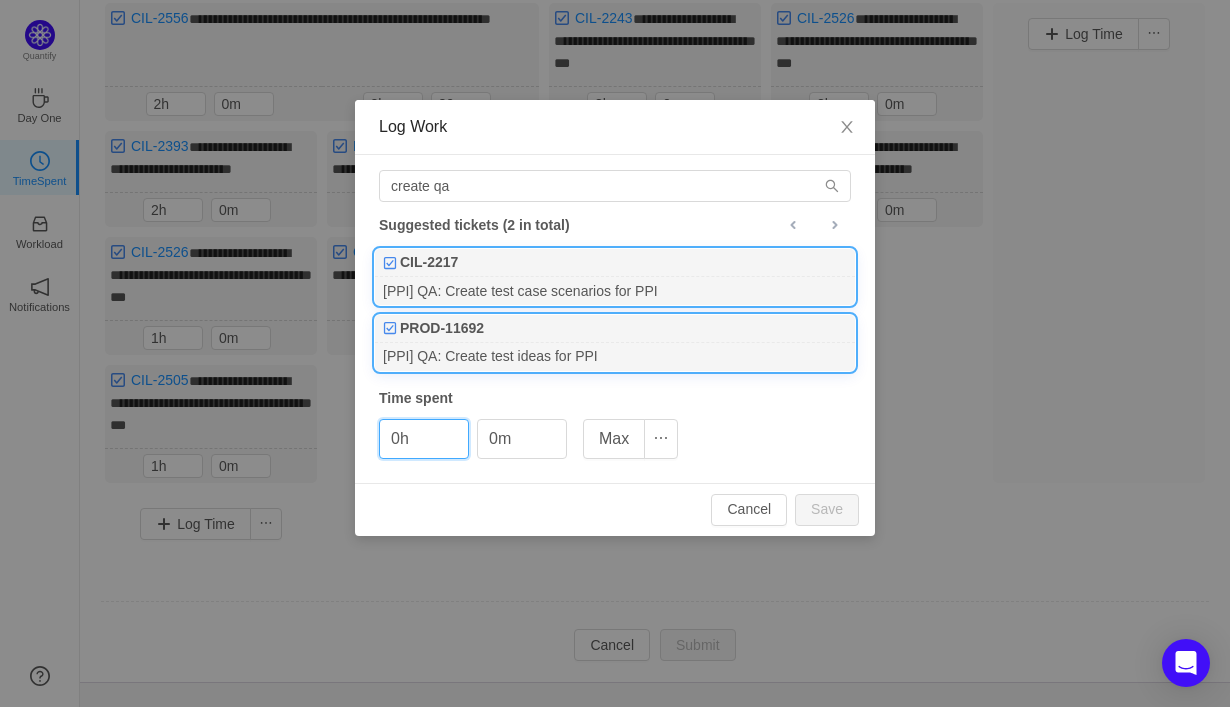 click on "[PPI] QA: Create test ideas for PPI" at bounding box center [615, 356] 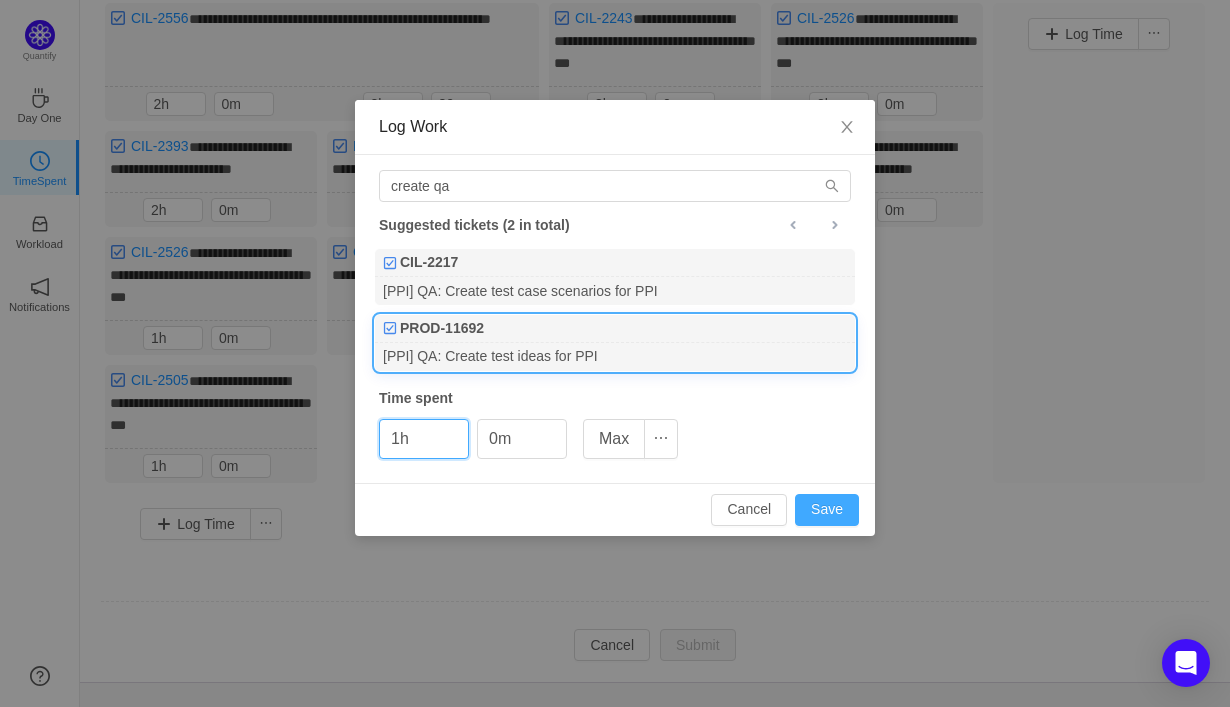 click on "Save" at bounding box center [827, 510] 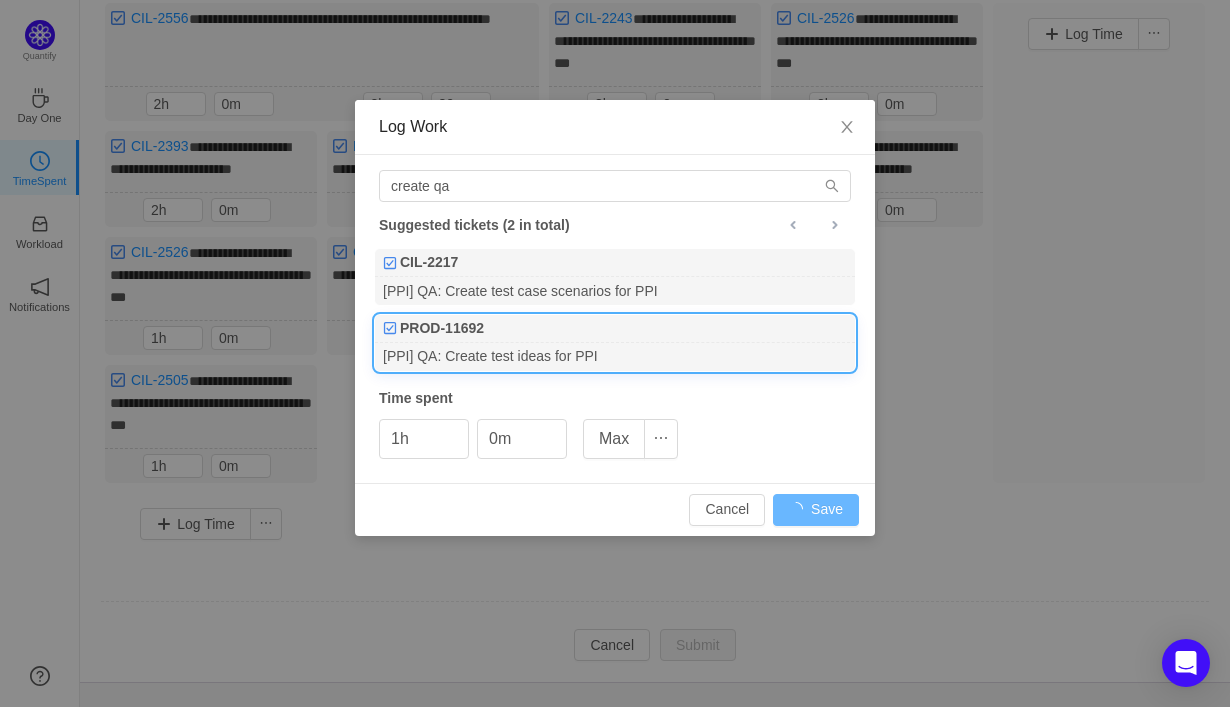 type on "0h" 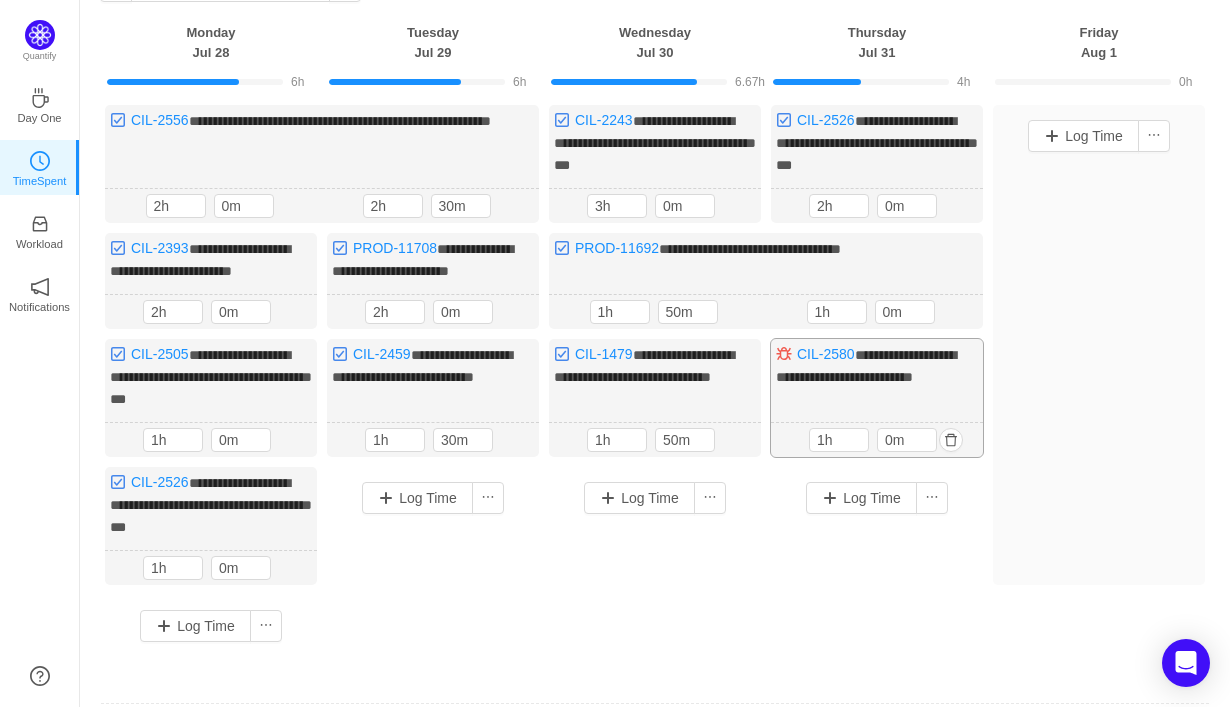 scroll, scrollTop: 145, scrollLeft: 0, axis: vertical 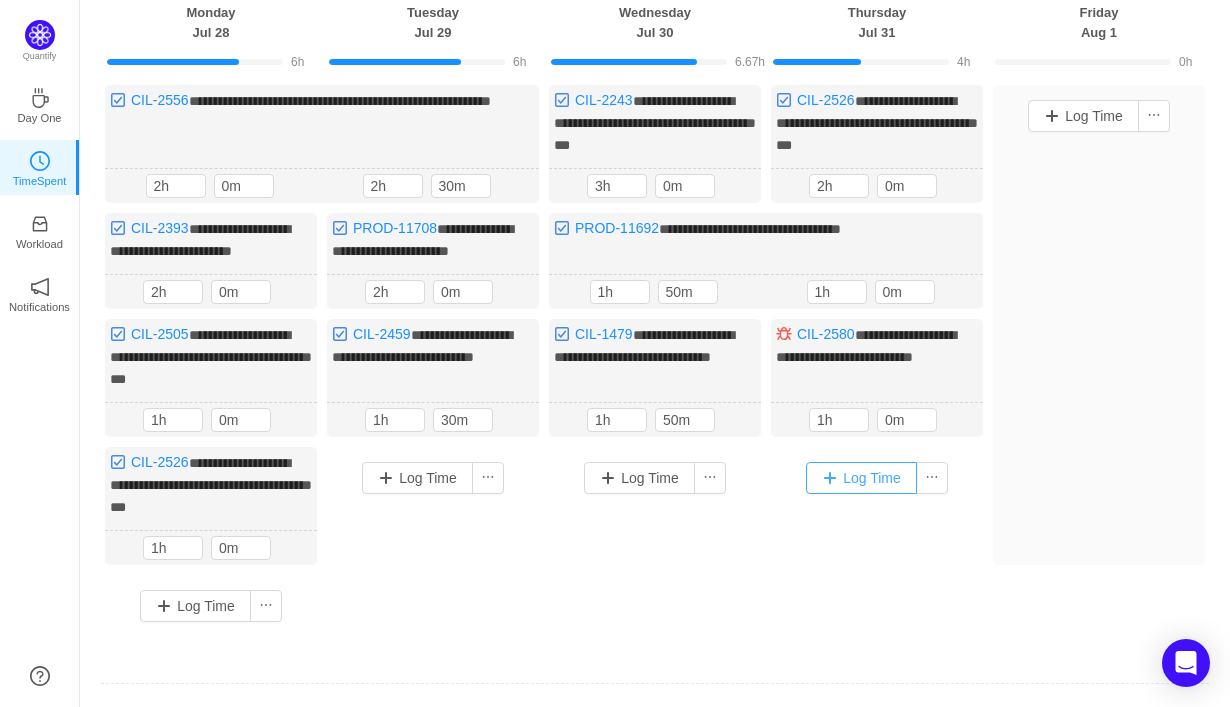 click on "Log Time" at bounding box center [861, 478] 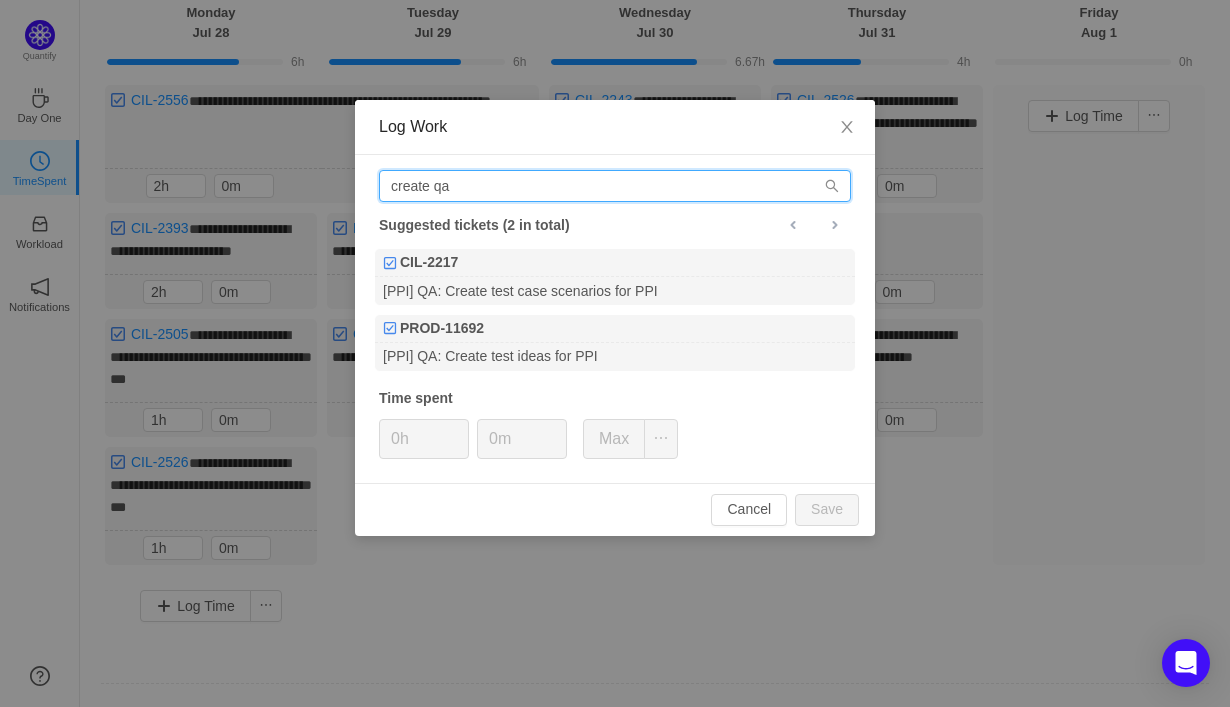 click on "create qa" at bounding box center (615, 186) 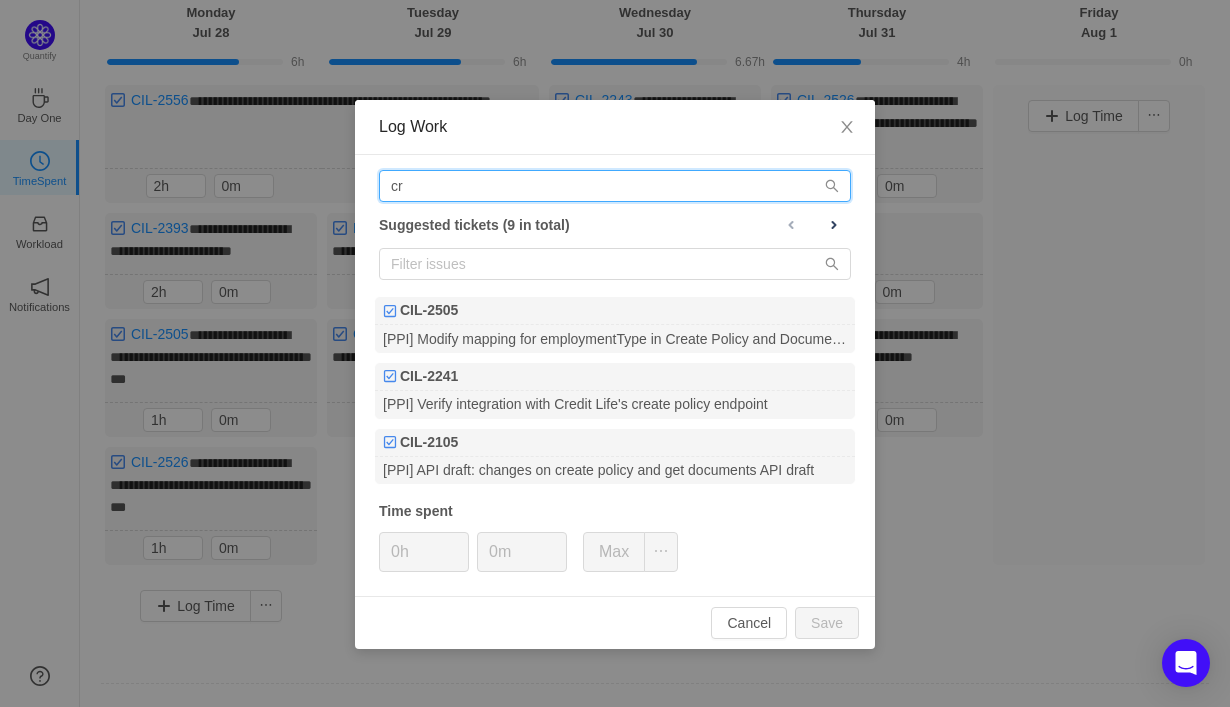 type on "c" 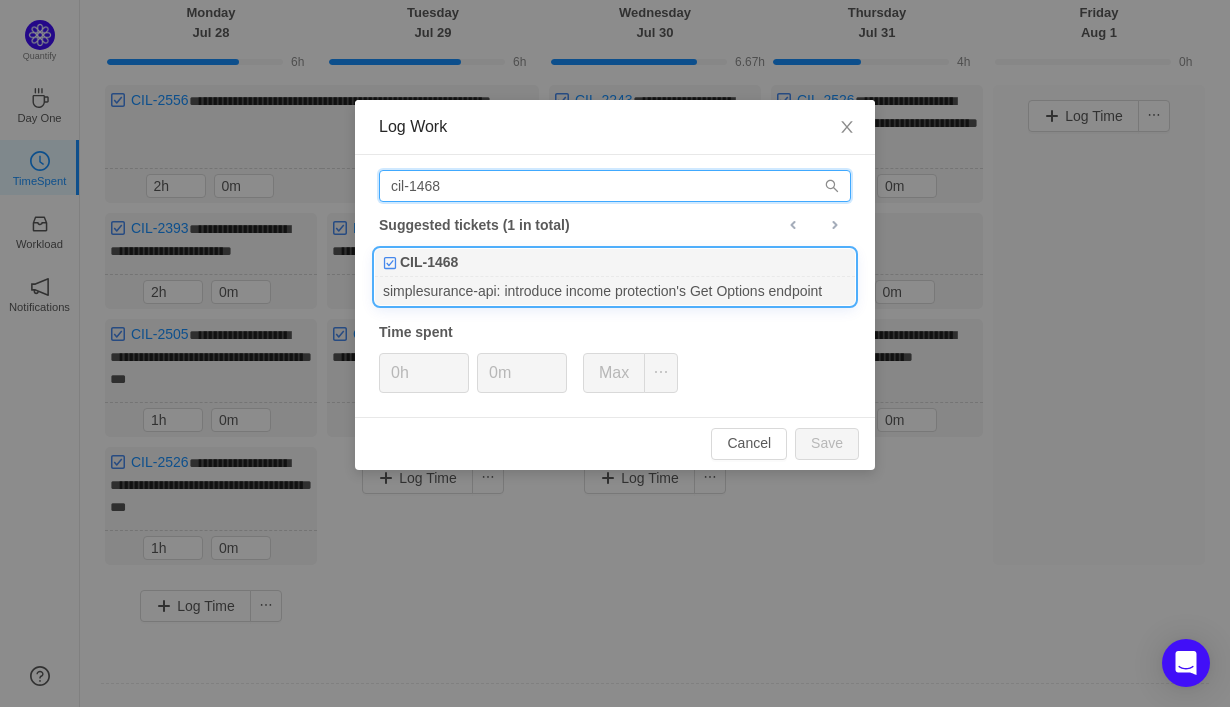 type on "cil-1468" 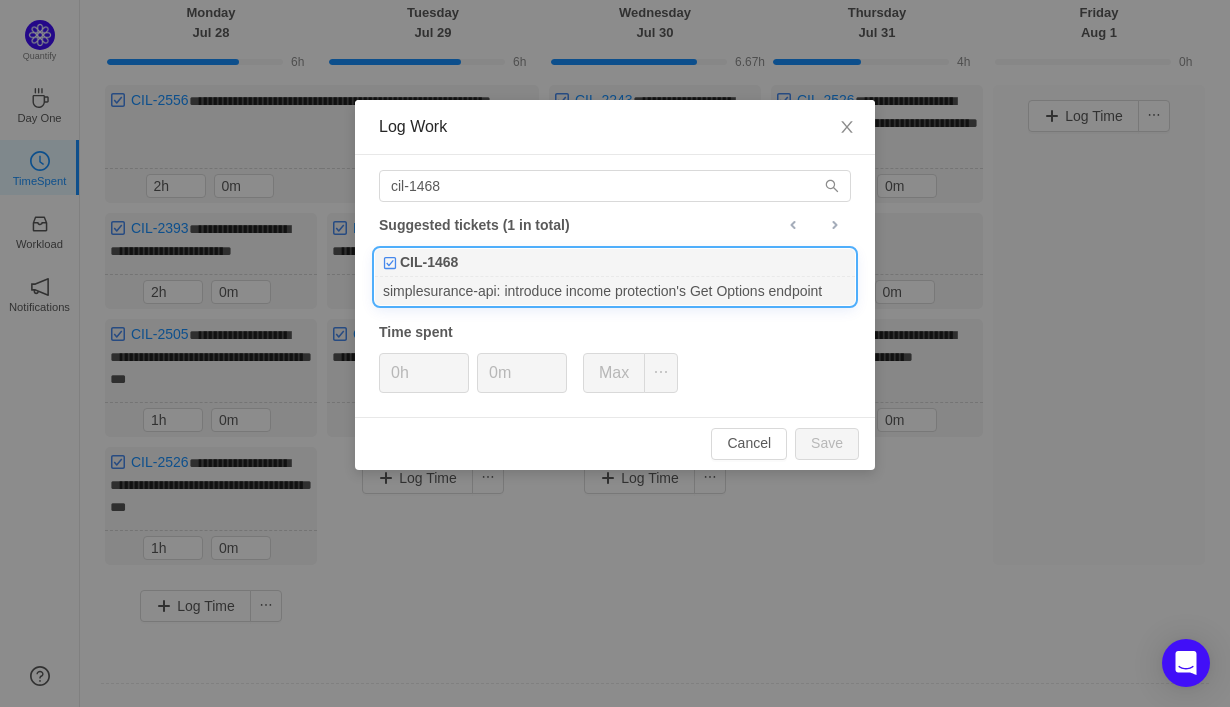 click on "simplesurance-api: introduce income protection's Get Options endpoint" at bounding box center [615, 290] 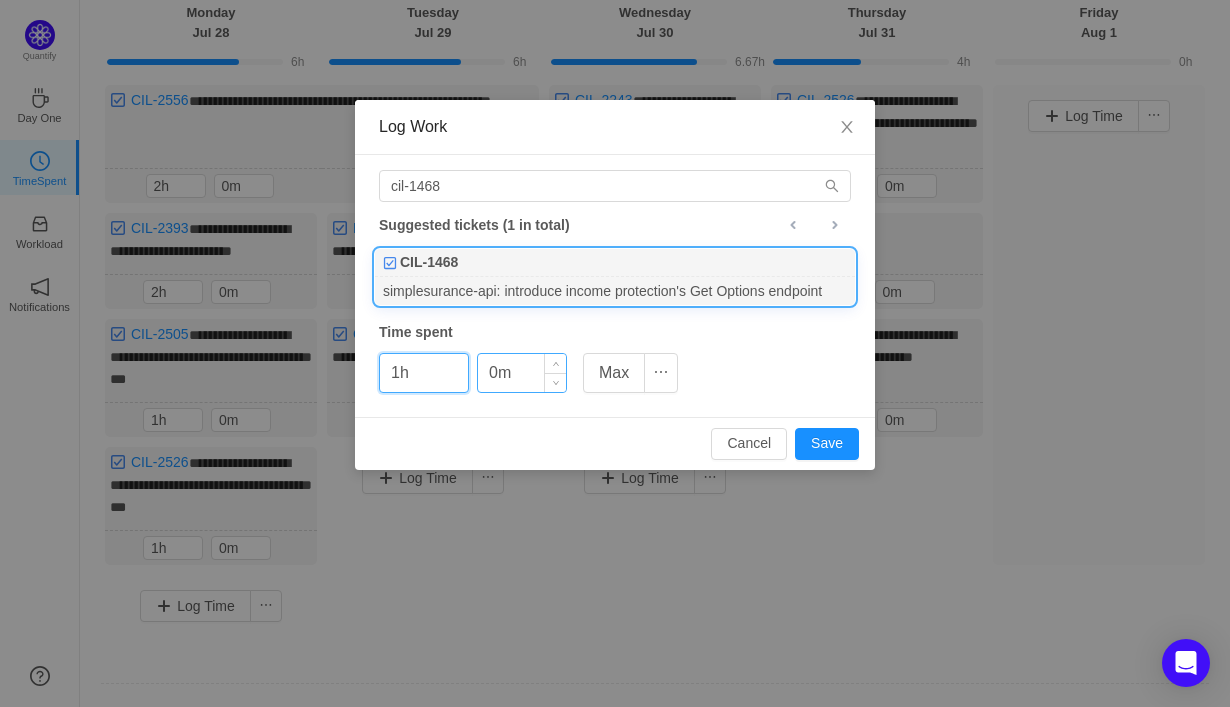 type on "1h" 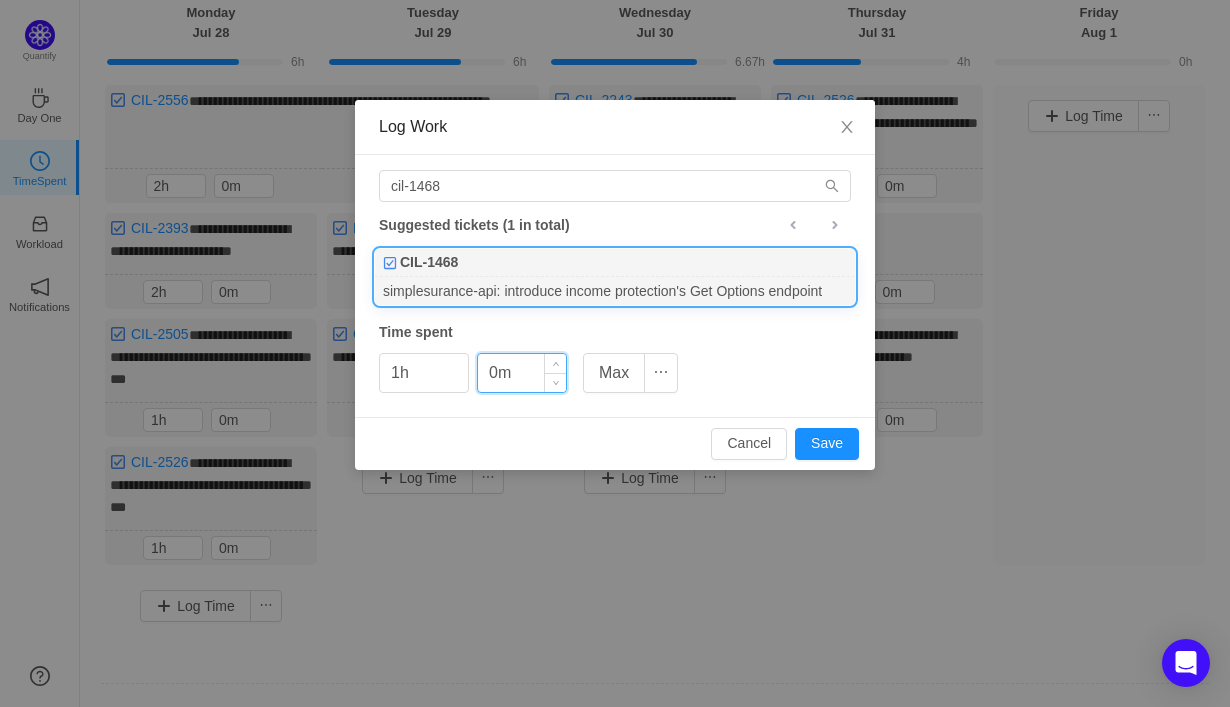 click on "0m" at bounding box center (522, 373) 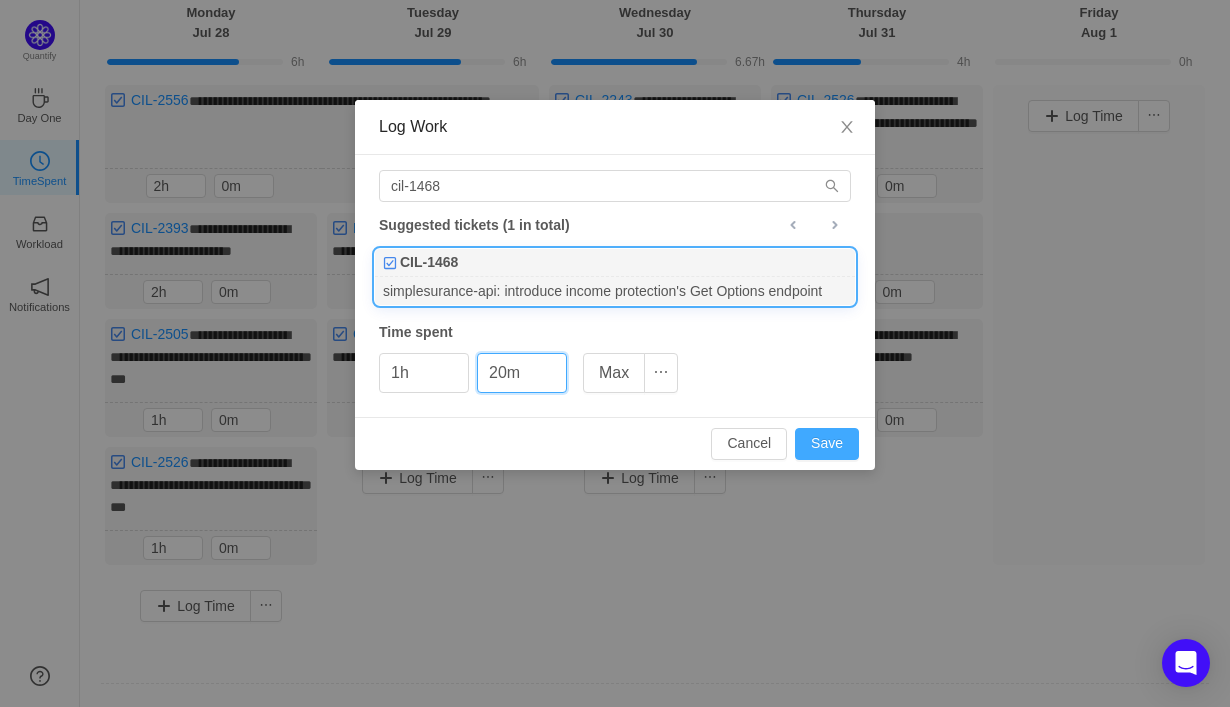 type on "20m" 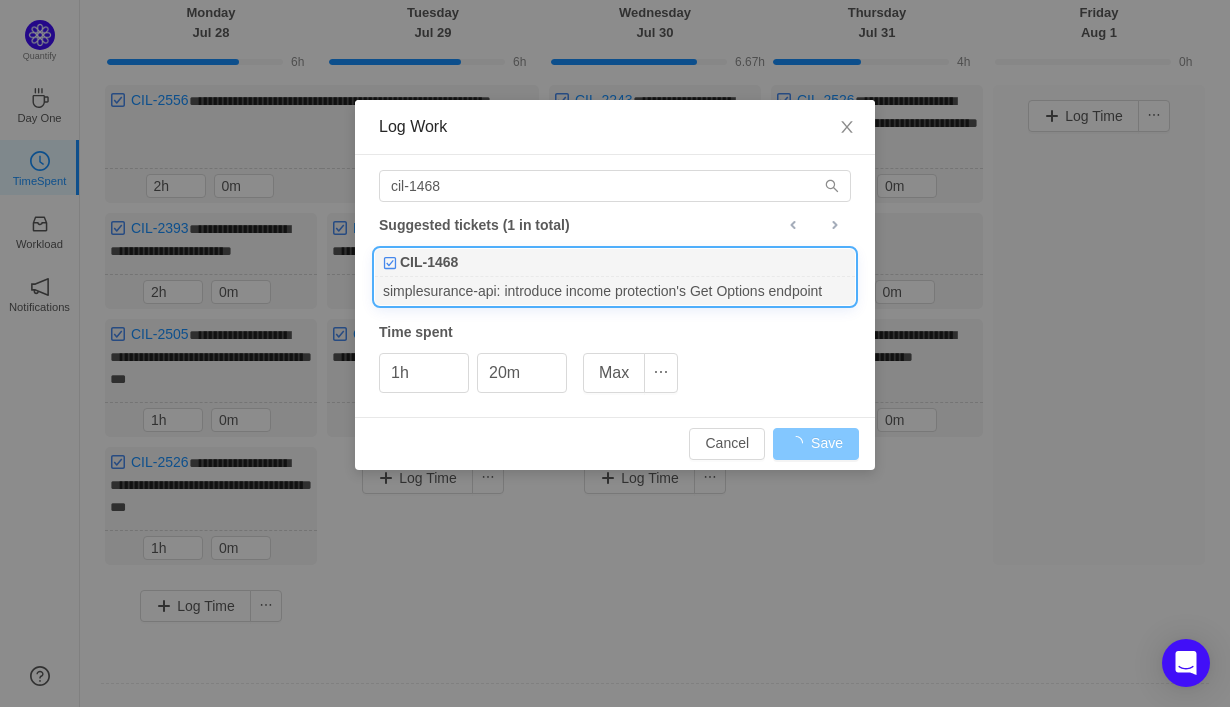 type on "0h" 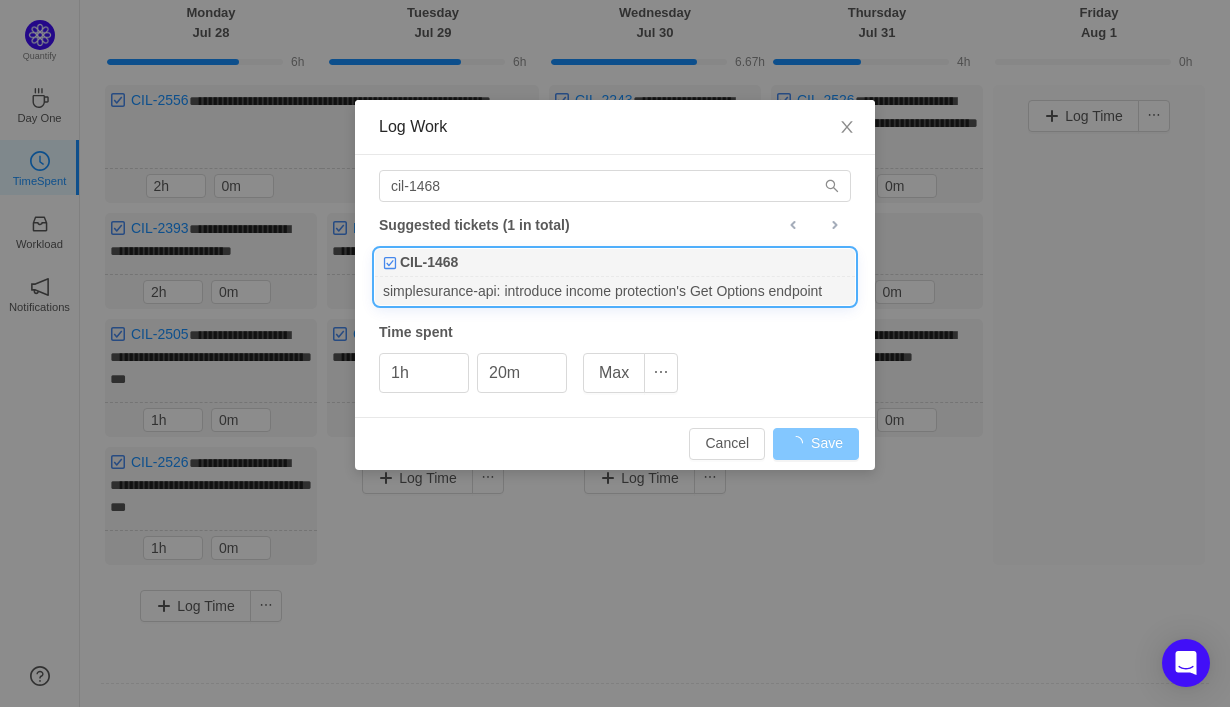 type on "0m" 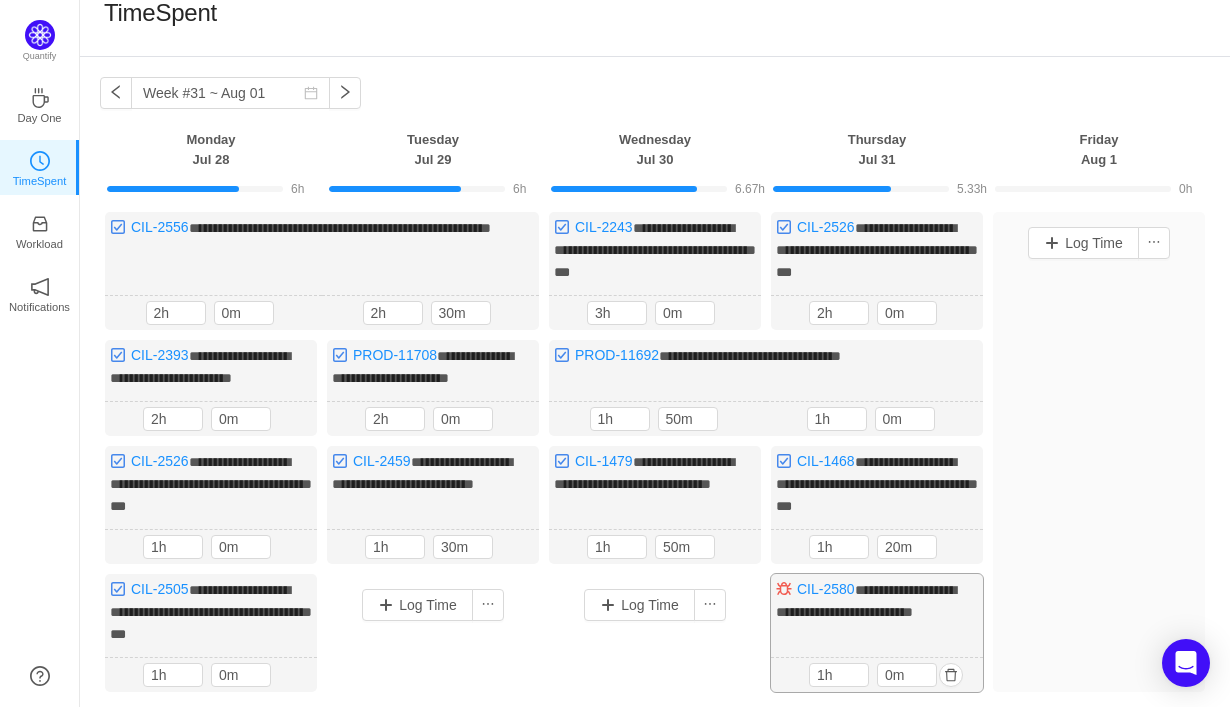 scroll, scrollTop: 74, scrollLeft: 0, axis: vertical 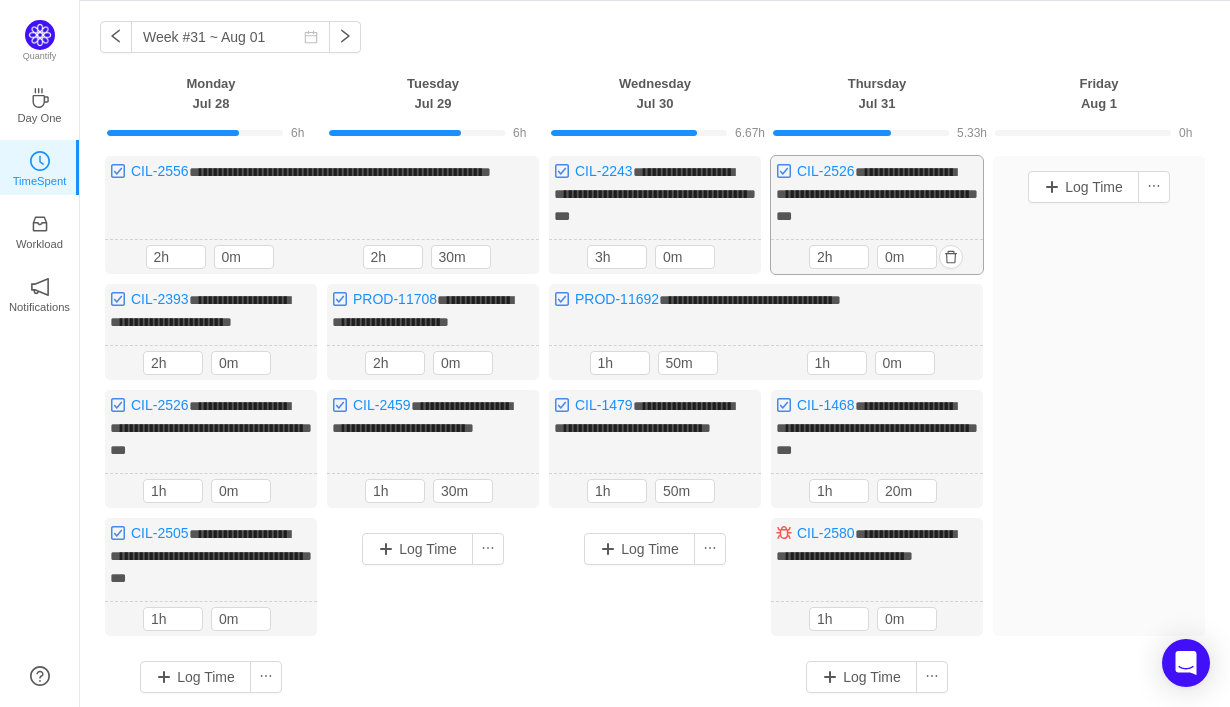 click on "**********" at bounding box center [877, 194] 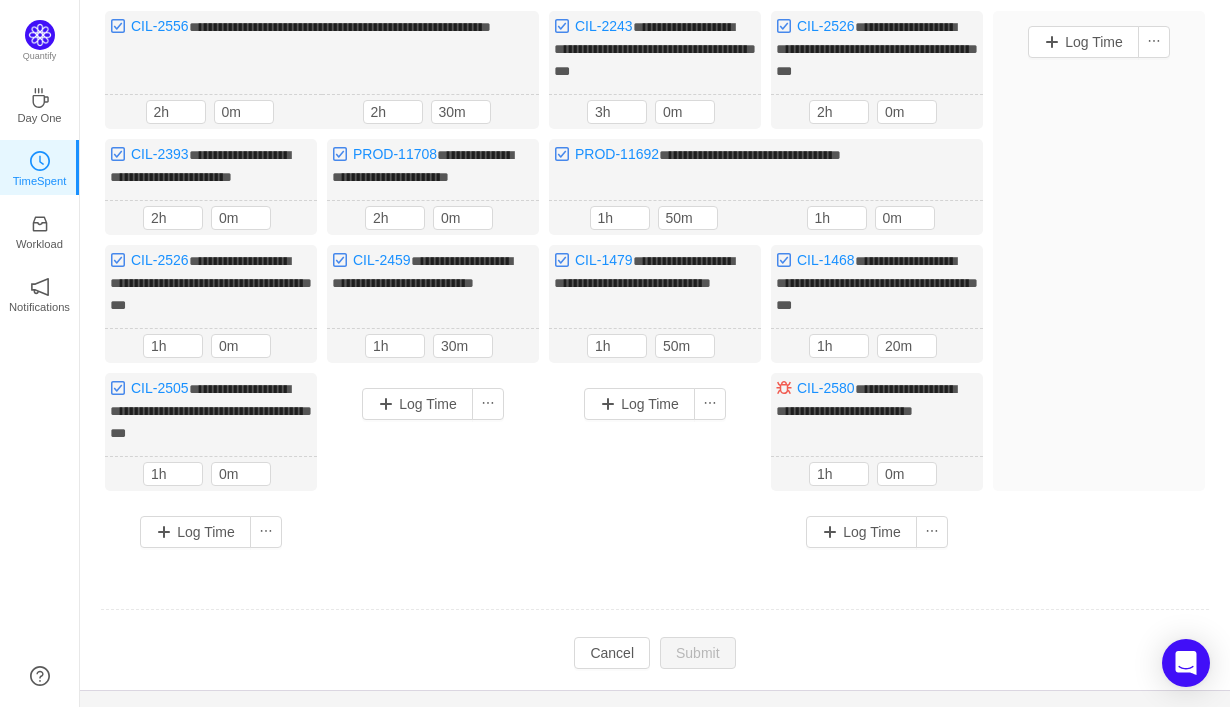 scroll, scrollTop: 218, scrollLeft: 0, axis: vertical 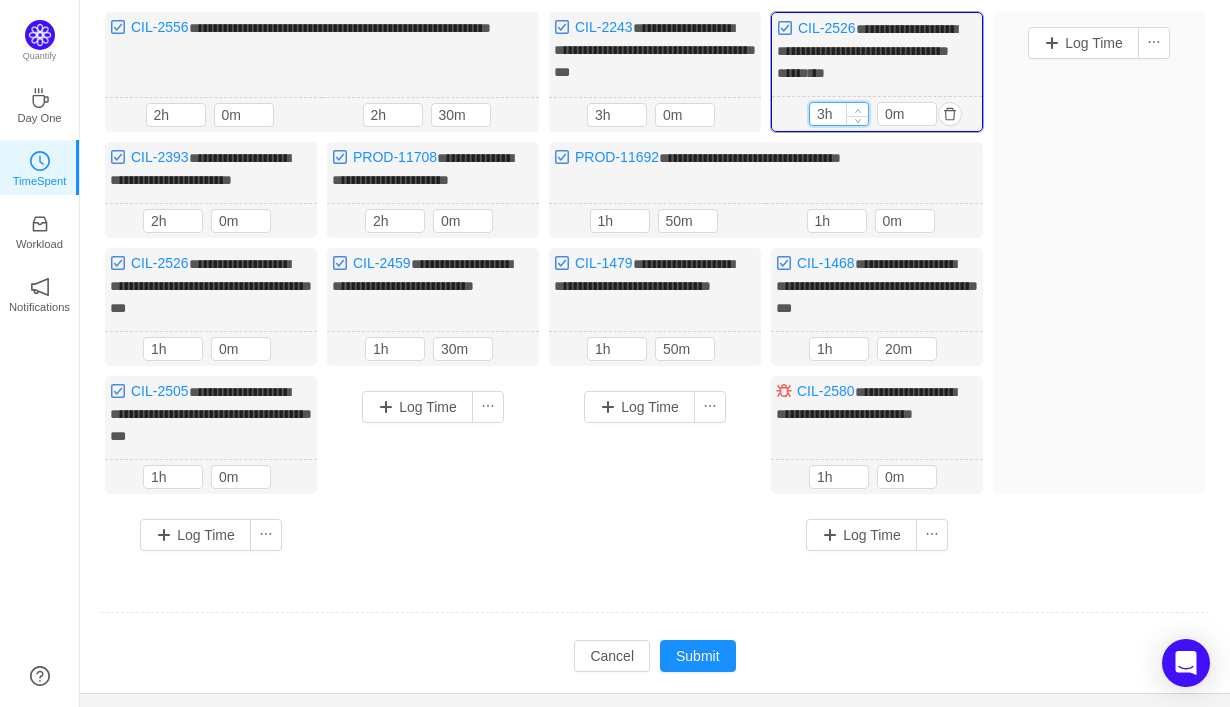 click at bounding box center (857, 109) 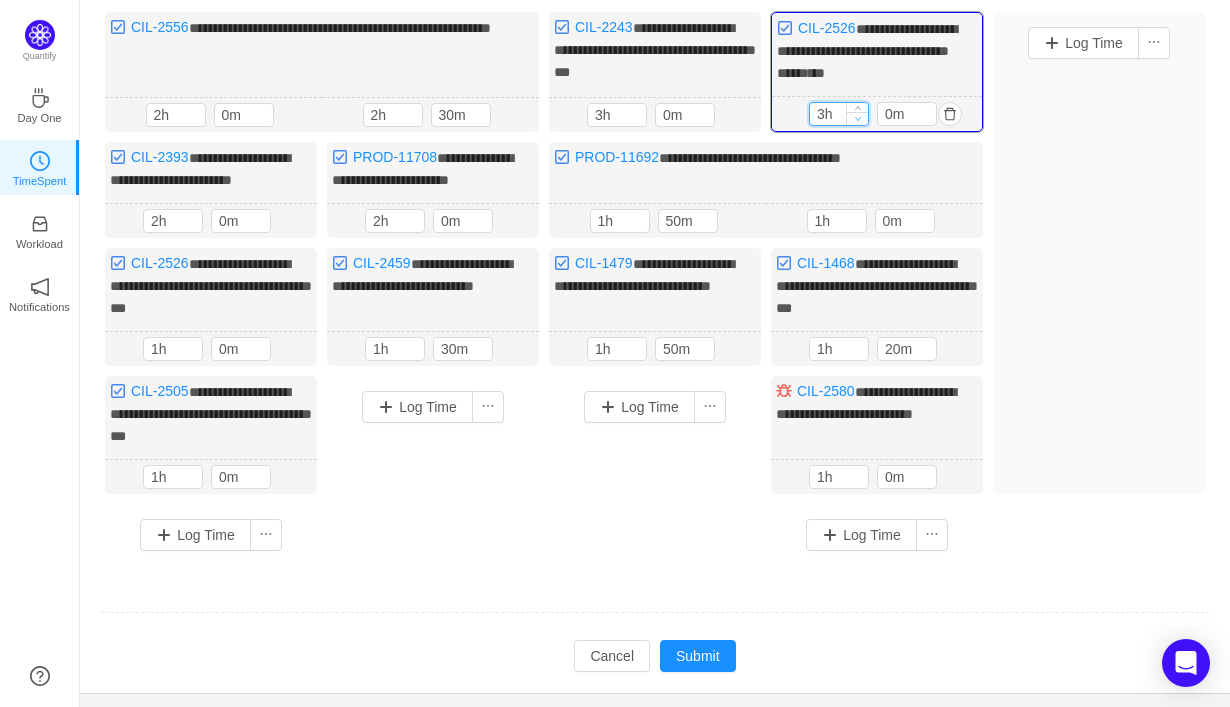 type on "2h" 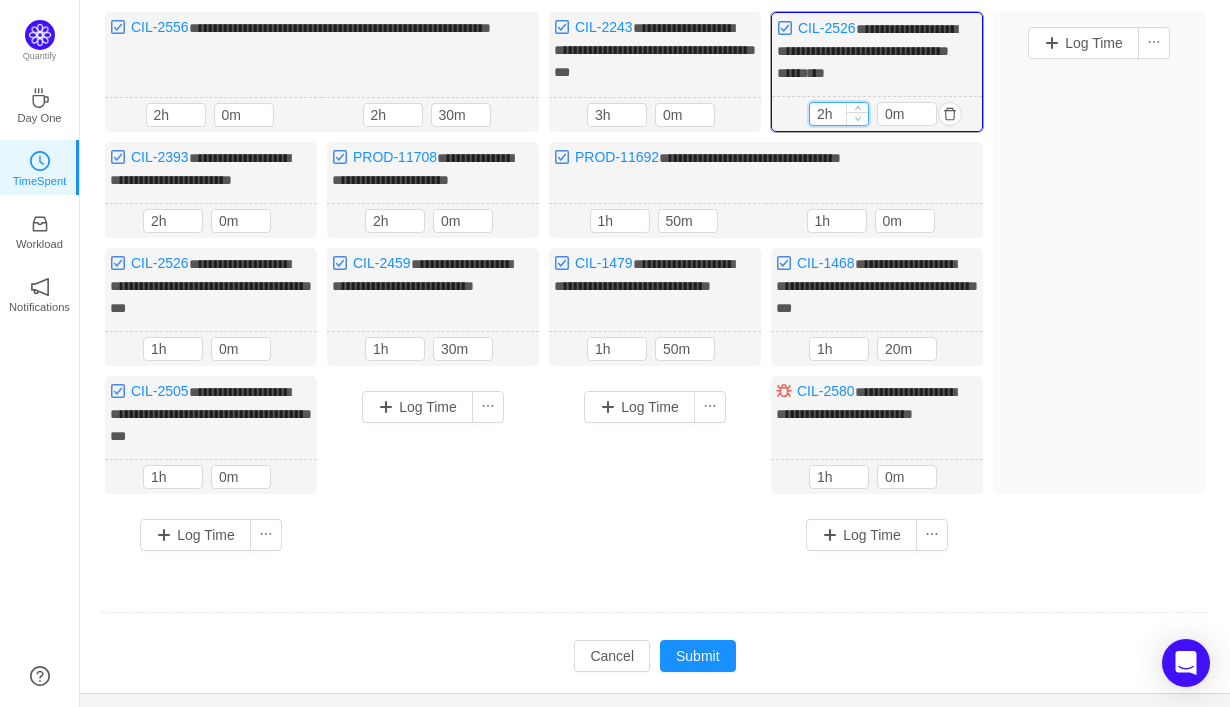 click at bounding box center (857, 118) 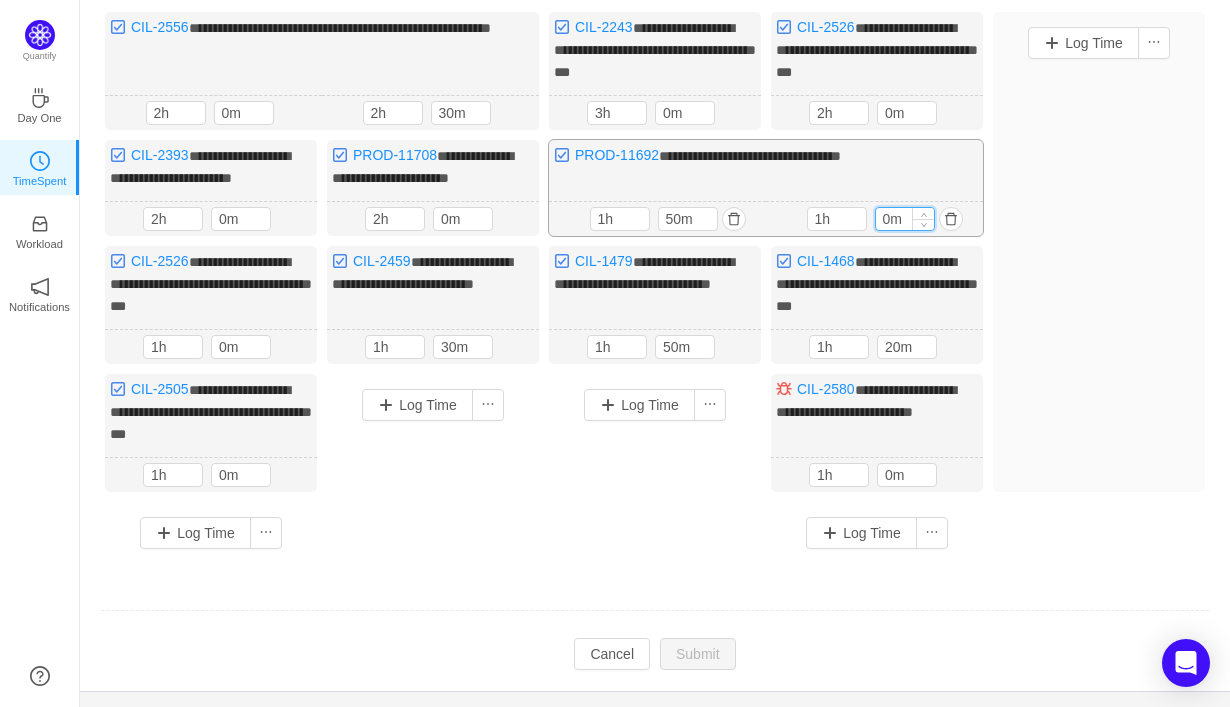 click on "0m" at bounding box center [905, 219] 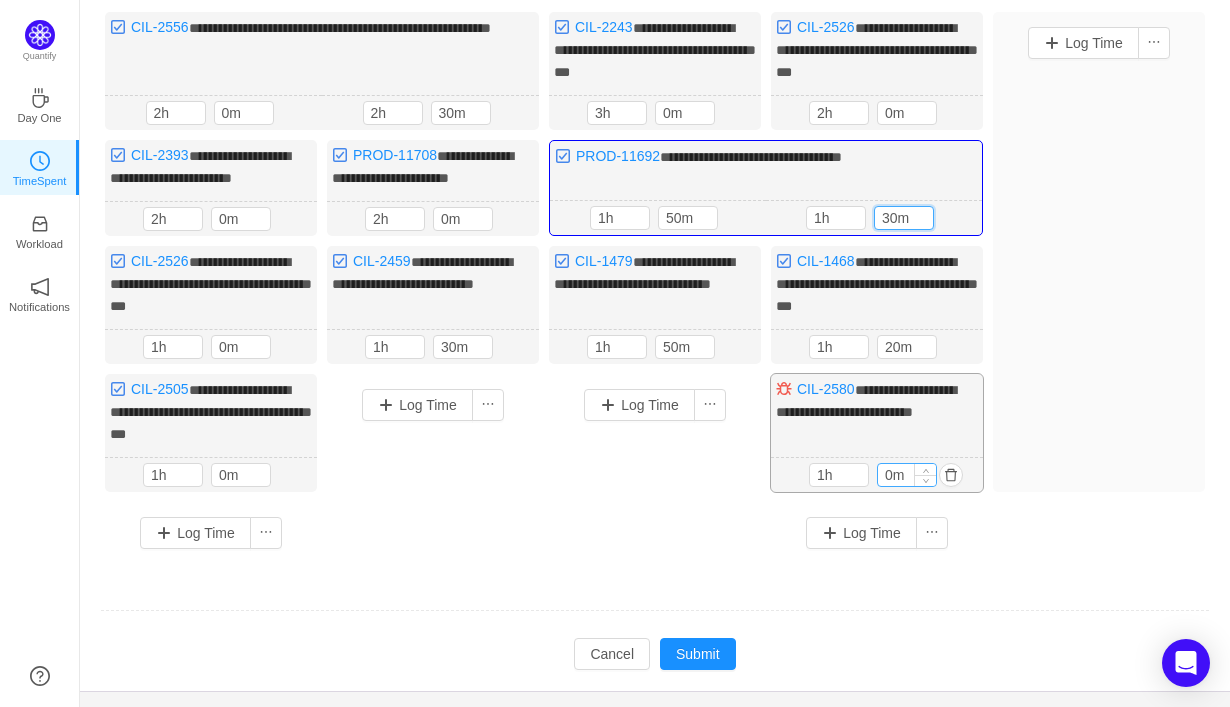 type on "30m" 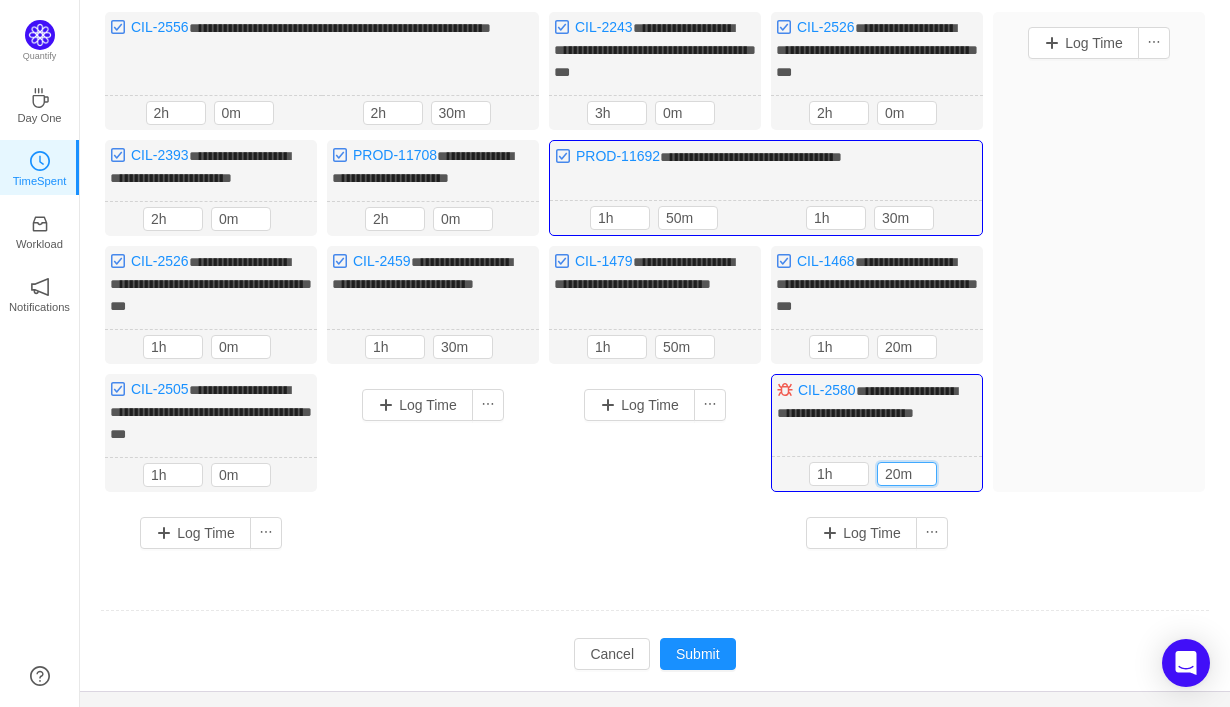 type on "20m" 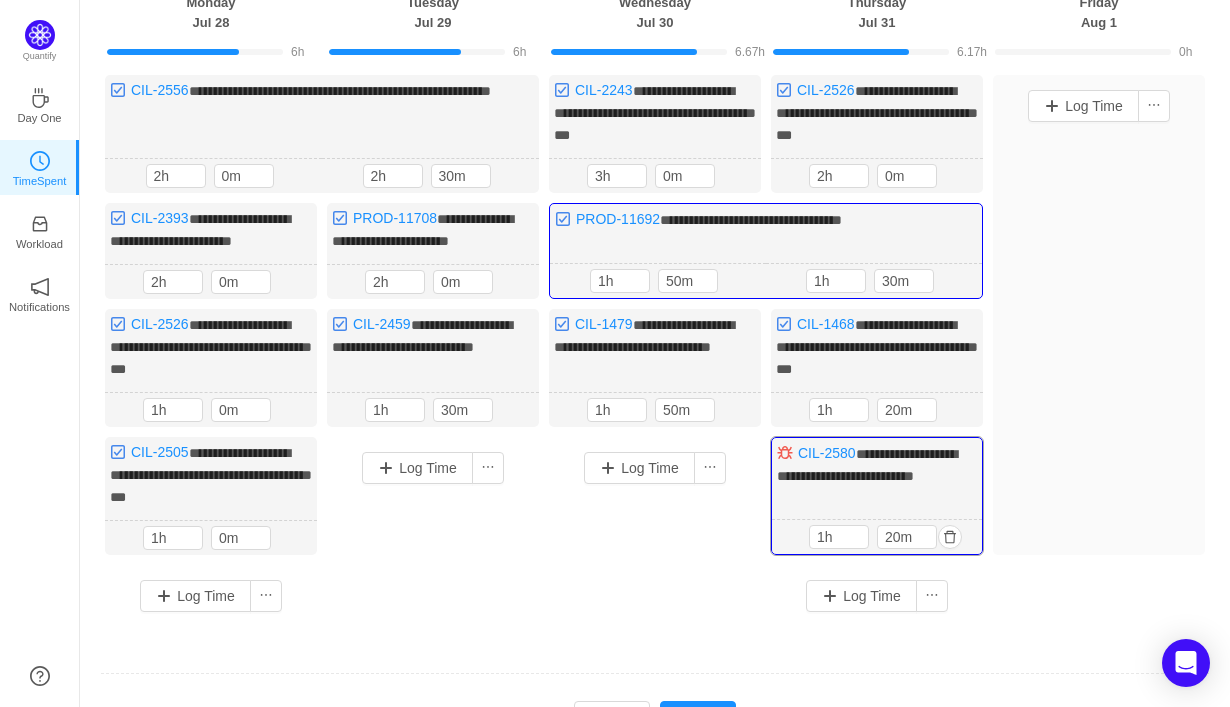 scroll, scrollTop: 276, scrollLeft: 0, axis: vertical 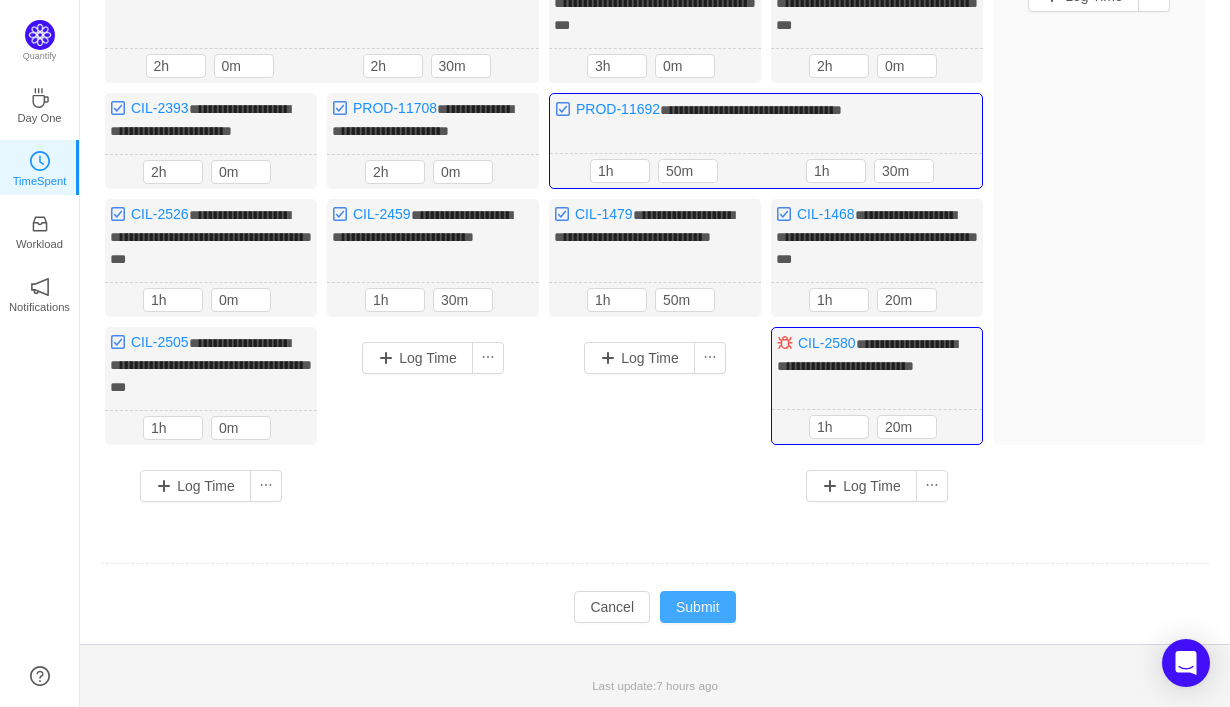 click on "Submit" at bounding box center [698, 607] 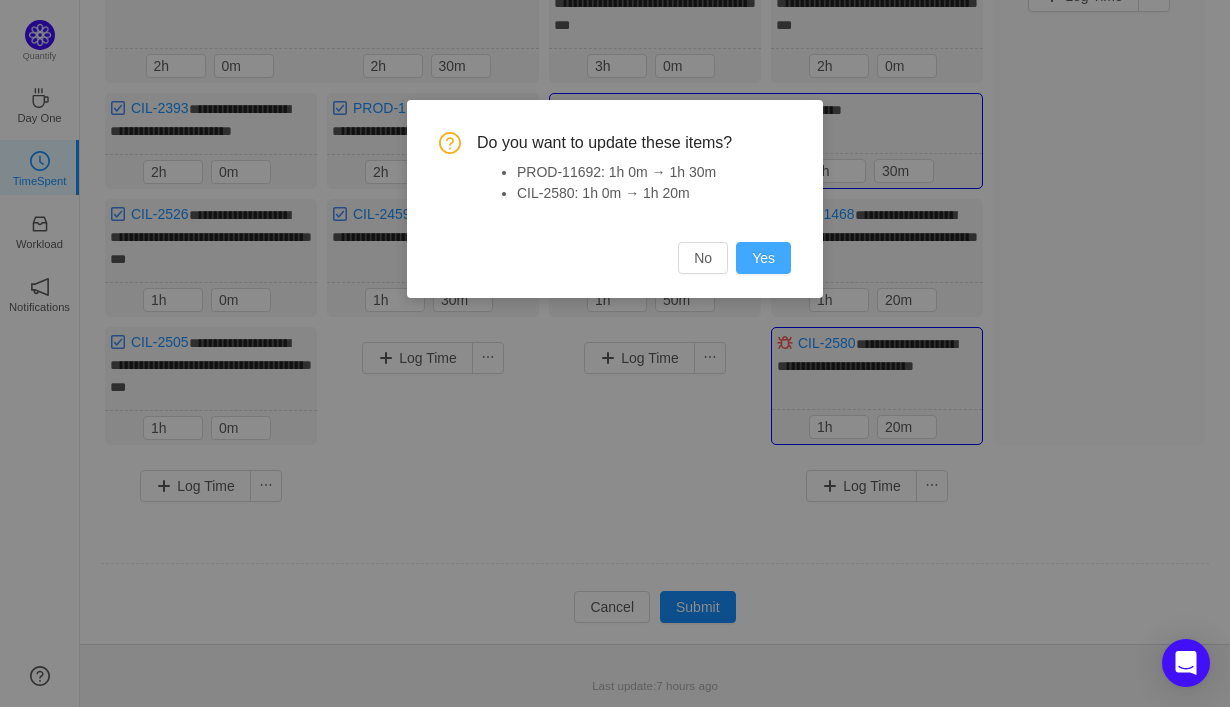 click on "Yes" at bounding box center (763, 258) 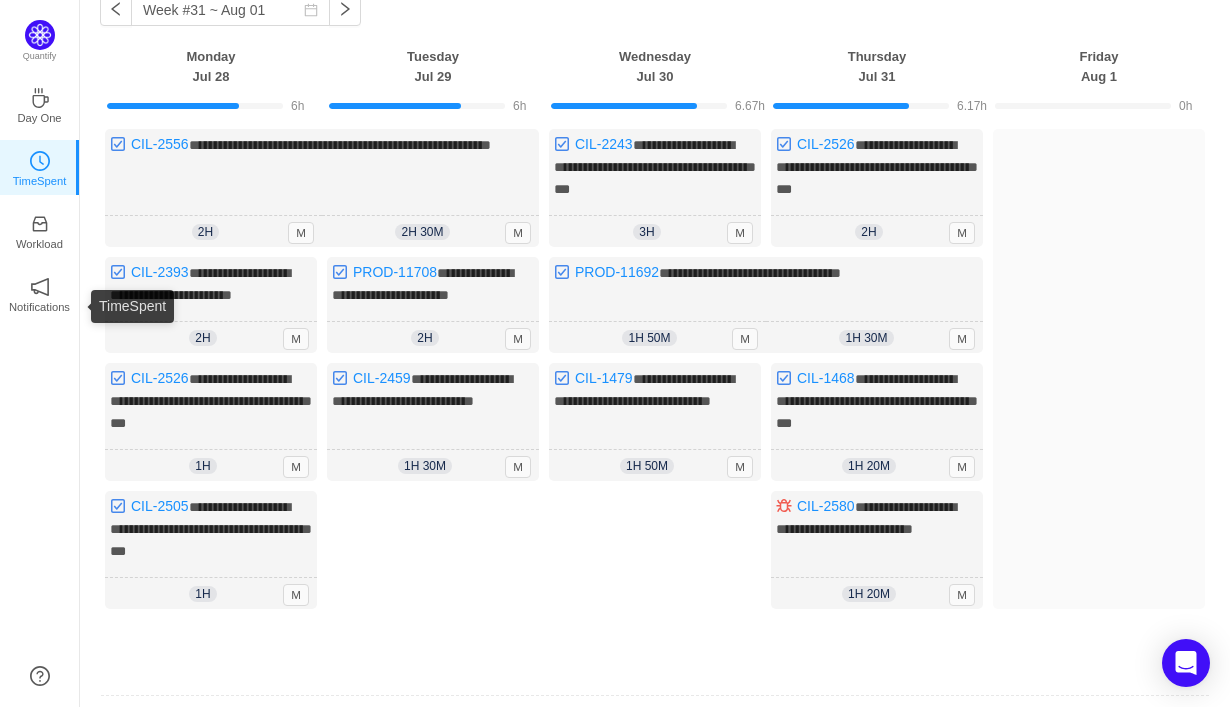 scroll, scrollTop: 0, scrollLeft: 0, axis: both 